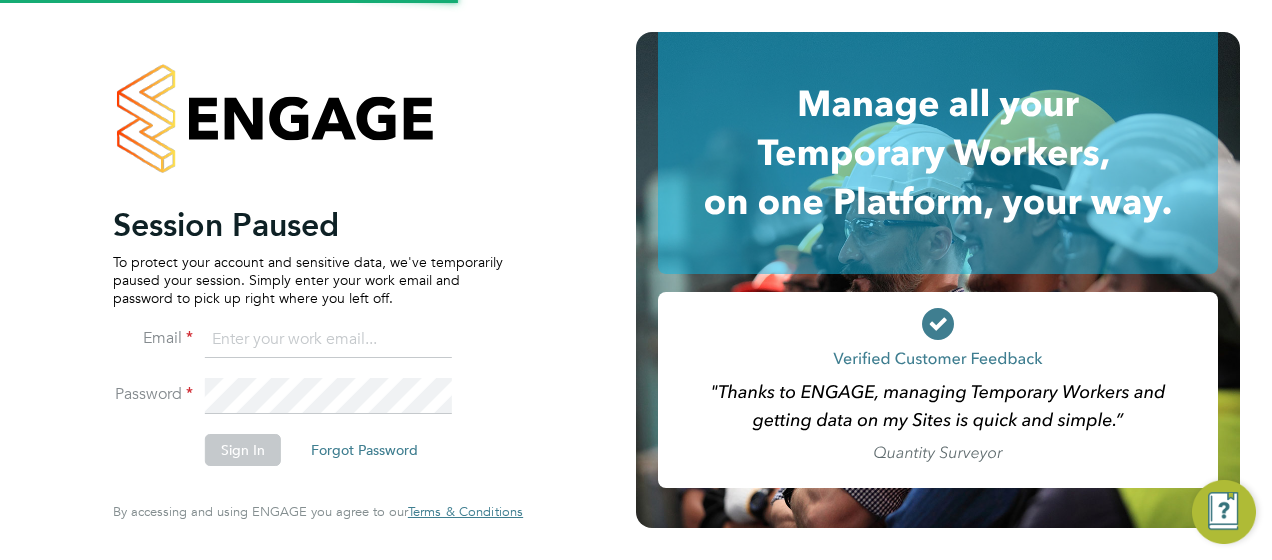 scroll, scrollTop: 0, scrollLeft: 0, axis: both 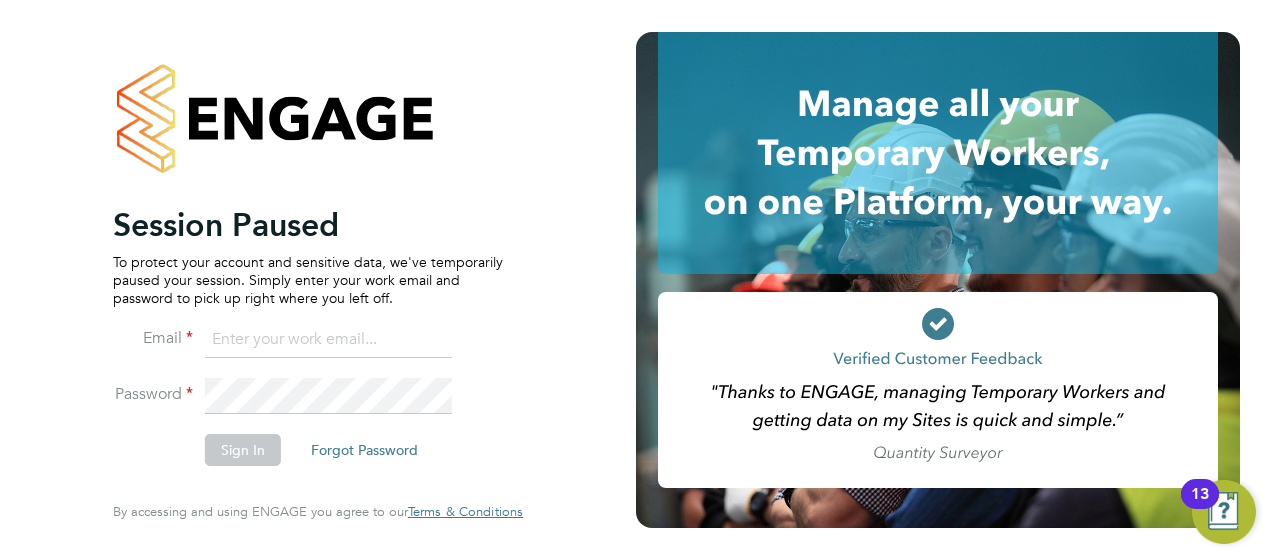drag, startPoint x: 1083, startPoint y: 1, endPoint x: 299, endPoint y: 332, distance: 851.0094 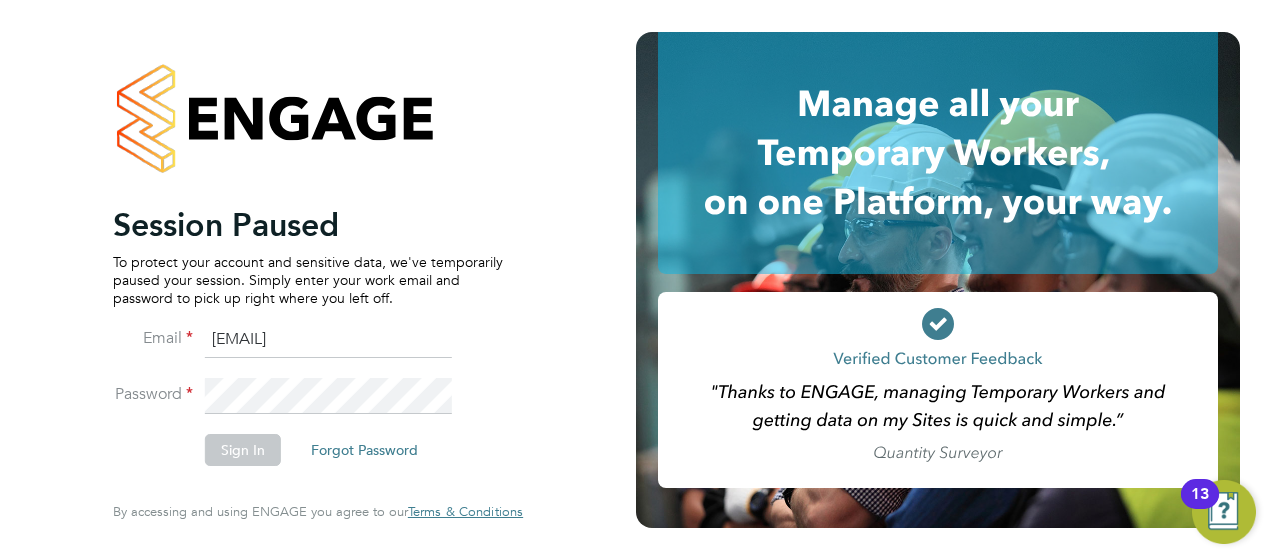 type on "samantha.robinson@hays.com" 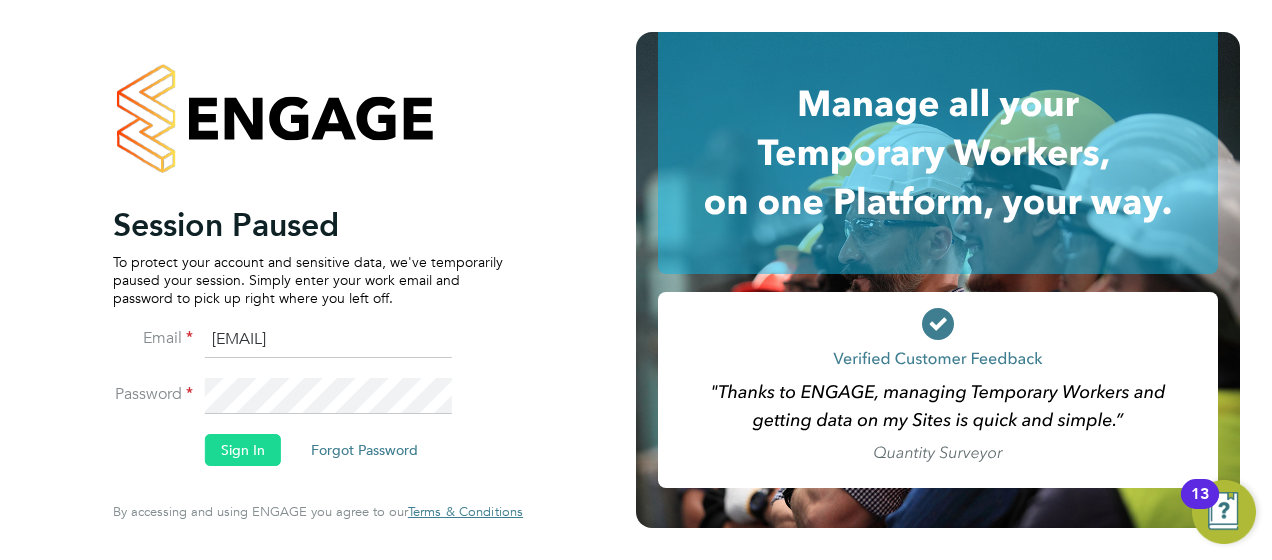 click on "Sign In" 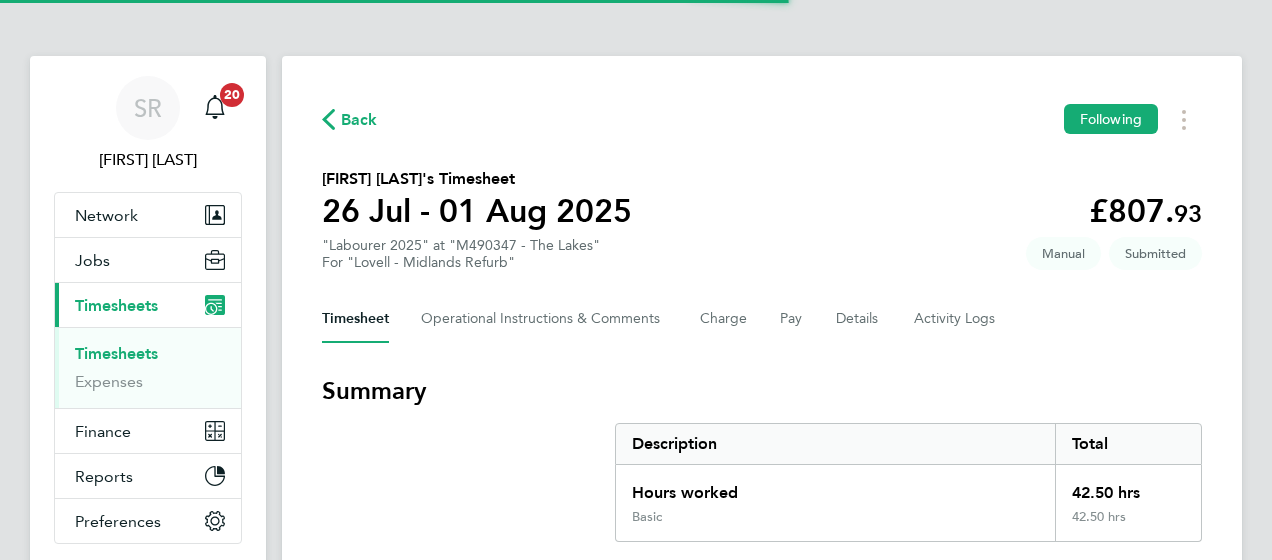 scroll, scrollTop: 0, scrollLeft: 0, axis: both 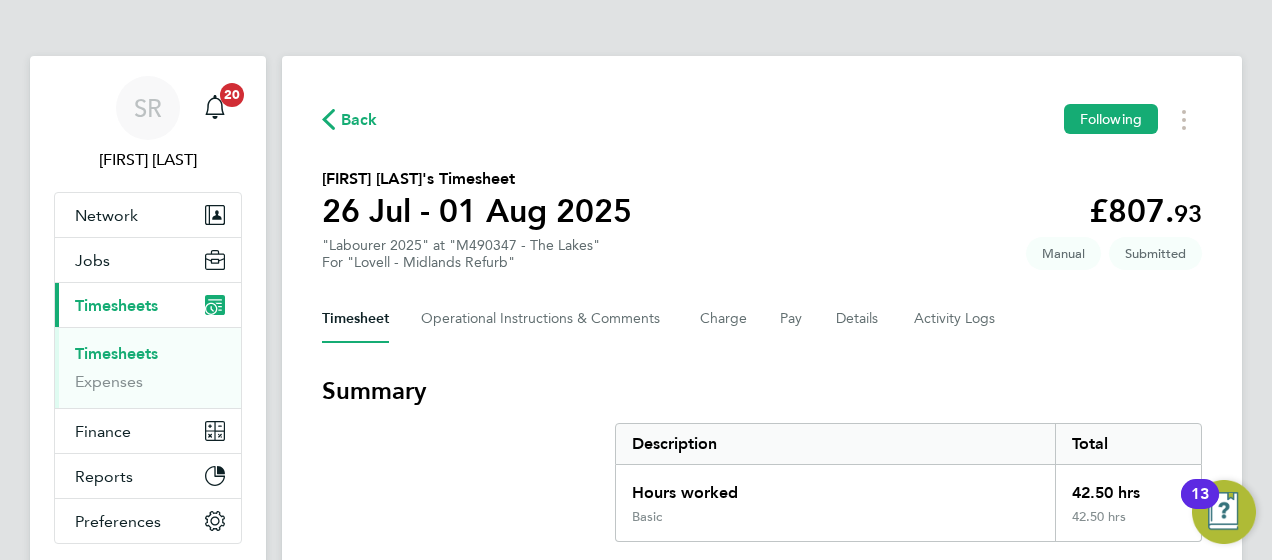 click on "Summary   Description   Total   Hours worked   42.50 hrs   Basic   42.50 hrs" at bounding box center (762, 458) 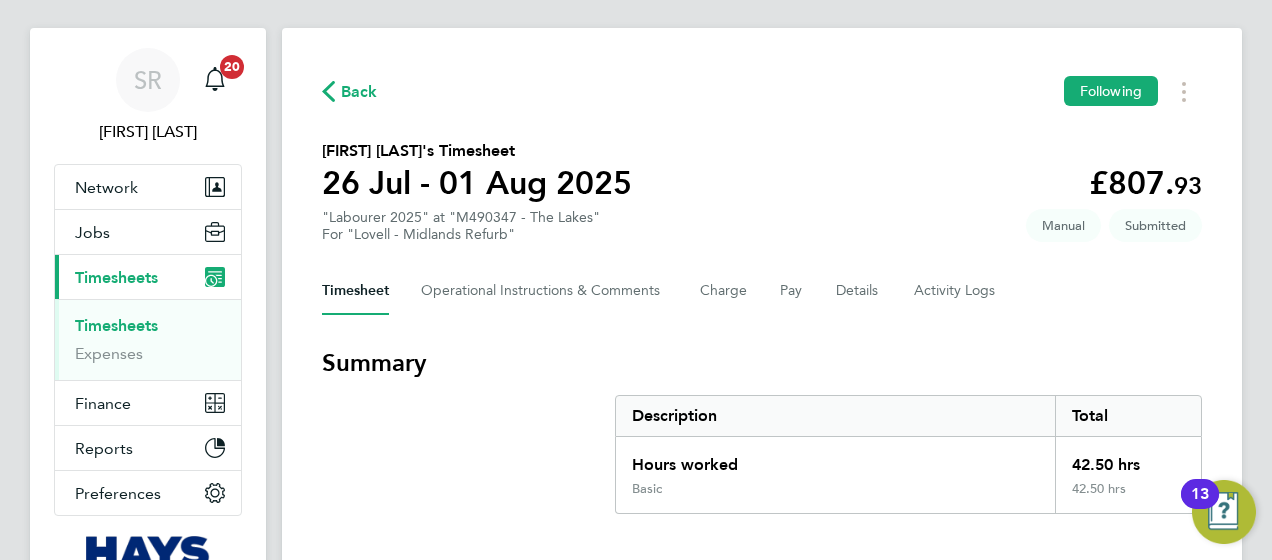 scroll, scrollTop: 40, scrollLeft: 0, axis: vertical 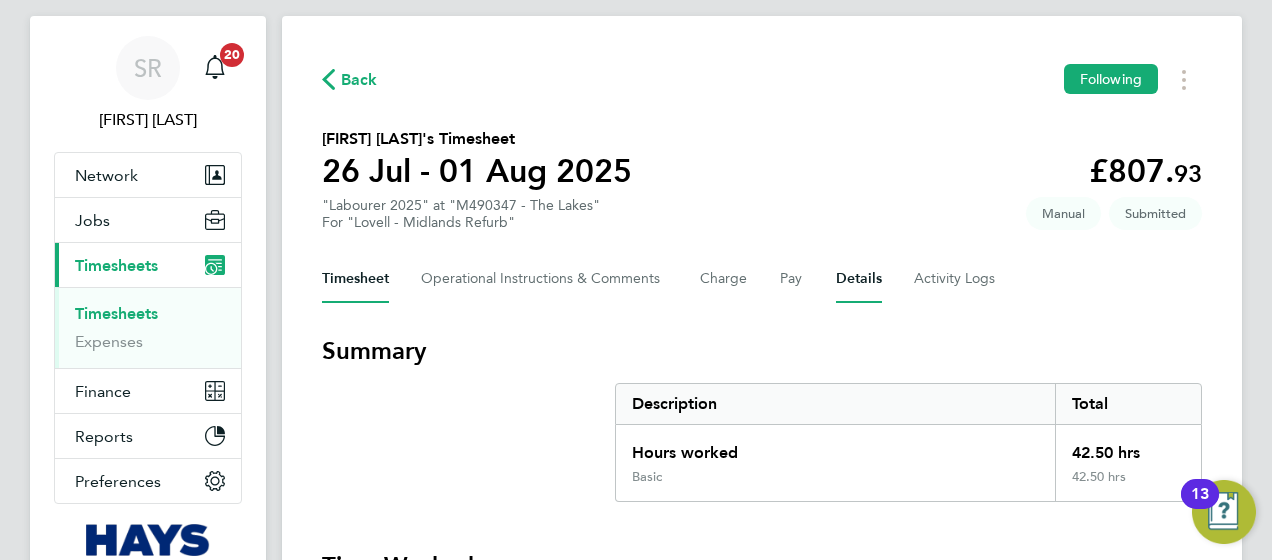 click on "Details" at bounding box center (859, 279) 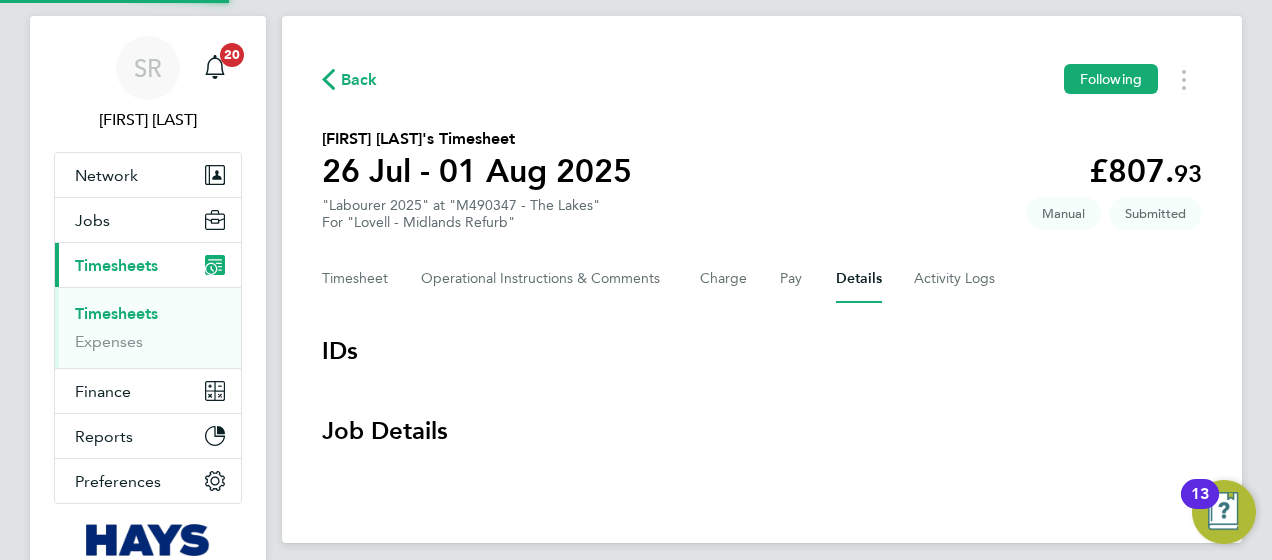 scroll, scrollTop: 0, scrollLeft: 0, axis: both 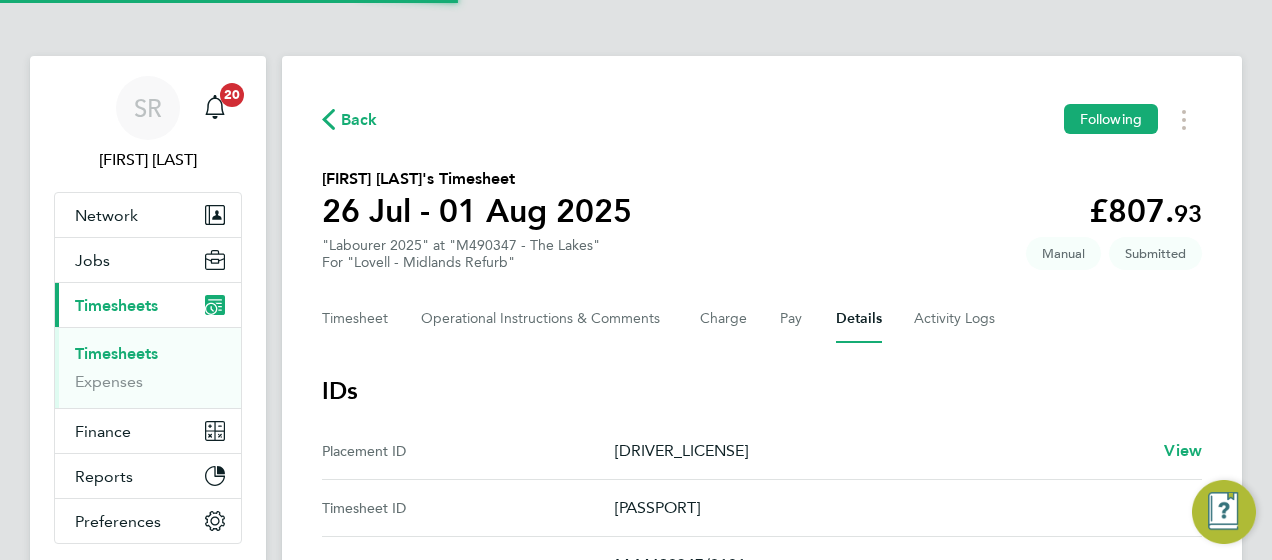 type 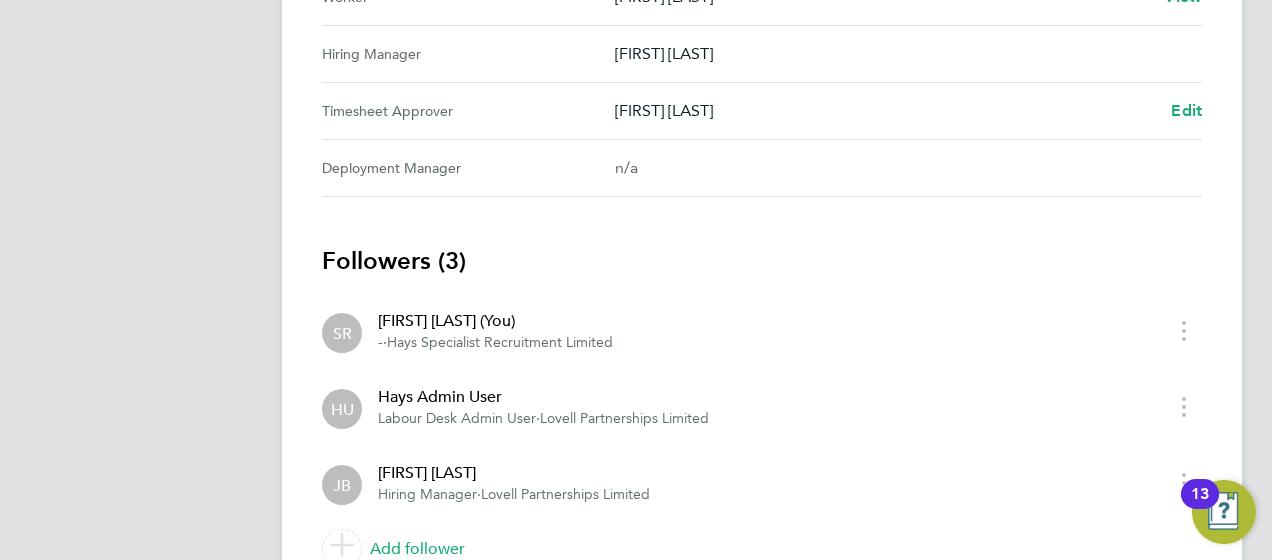 scroll, scrollTop: 978, scrollLeft: 0, axis: vertical 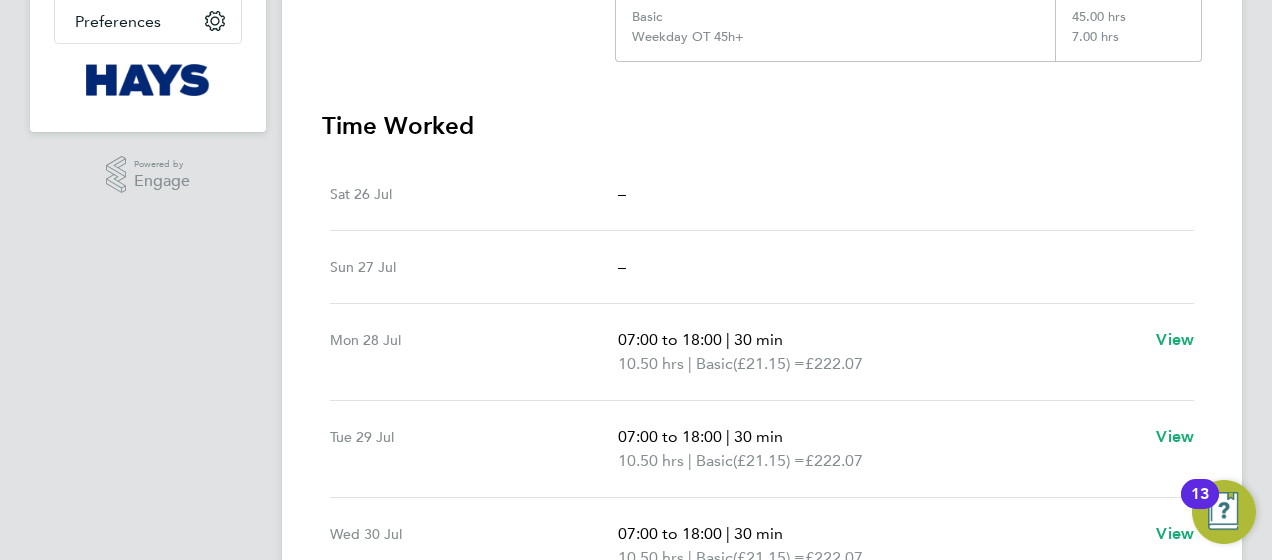 type 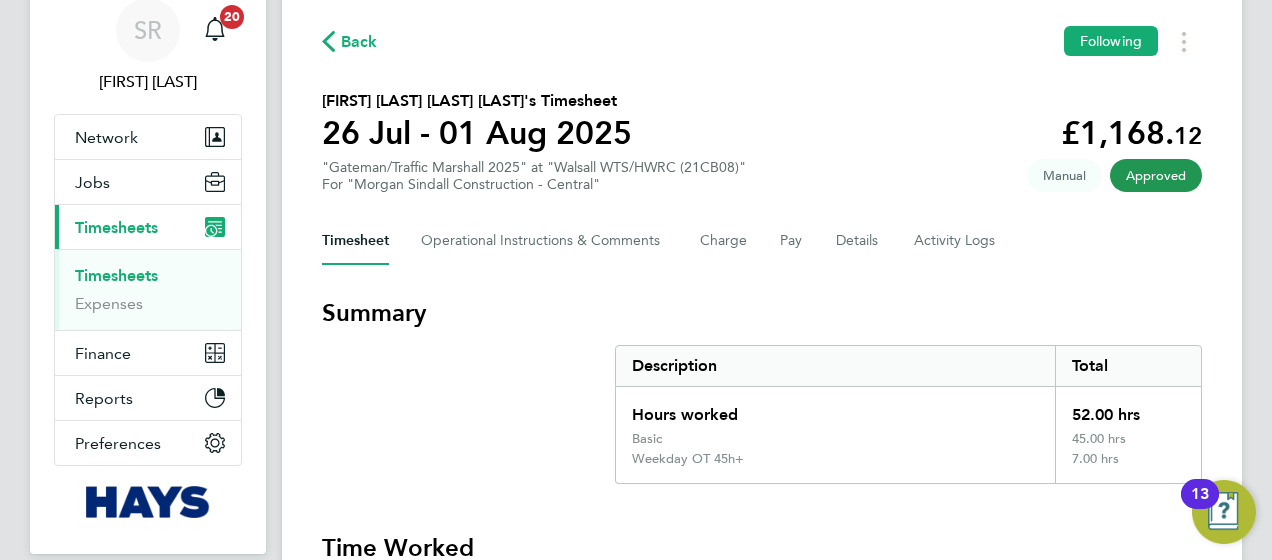 scroll, scrollTop: 20, scrollLeft: 0, axis: vertical 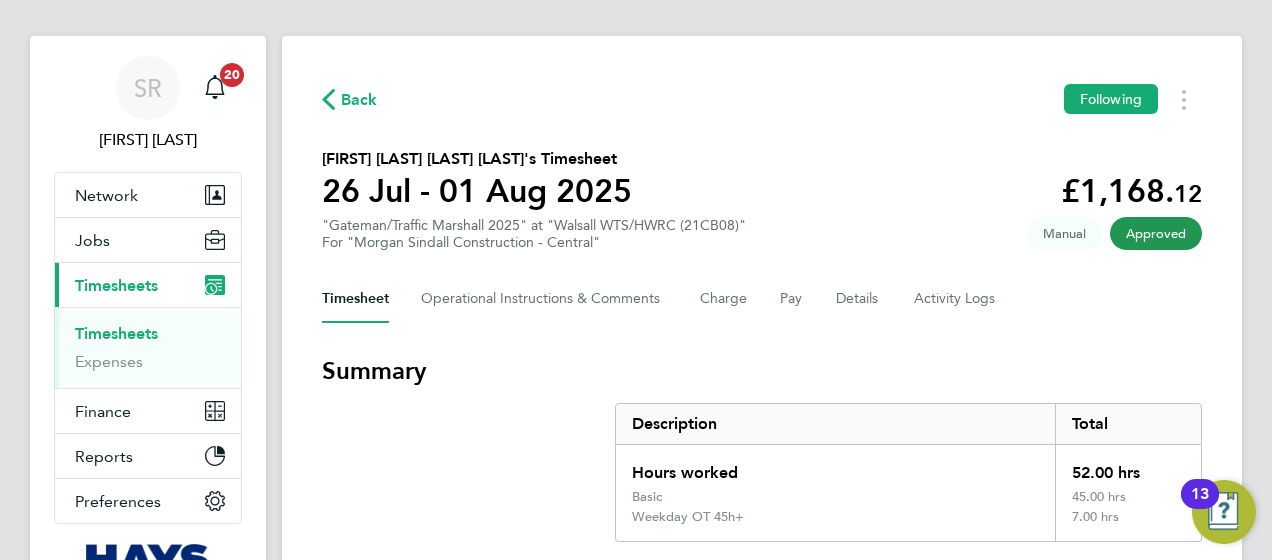 click on "Timesheets" at bounding box center [116, 333] 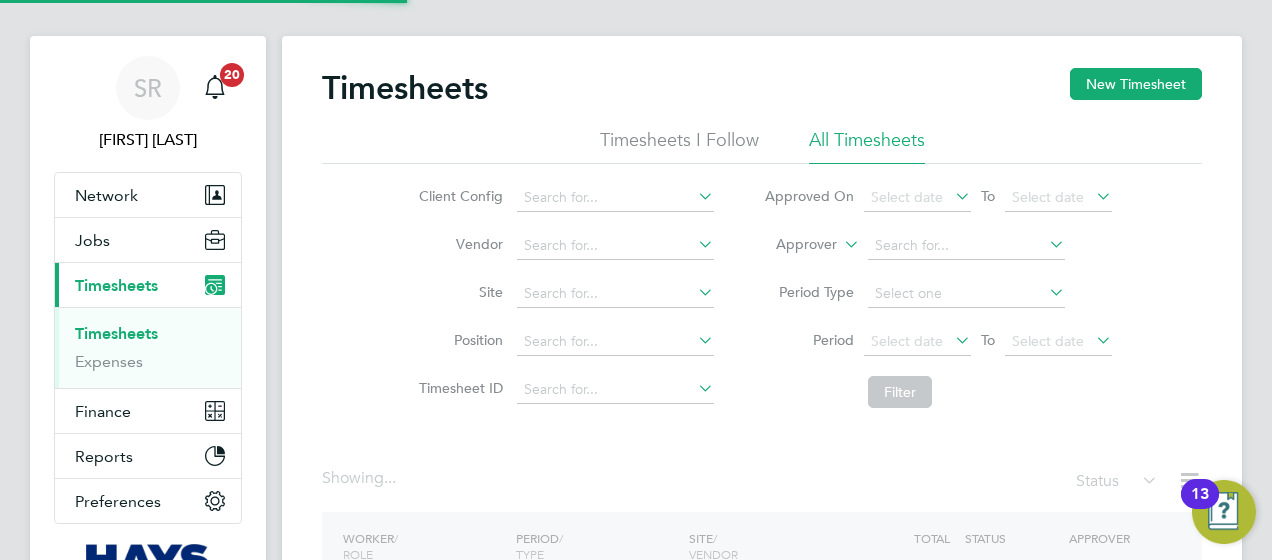 scroll, scrollTop: 0, scrollLeft: 0, axis: both 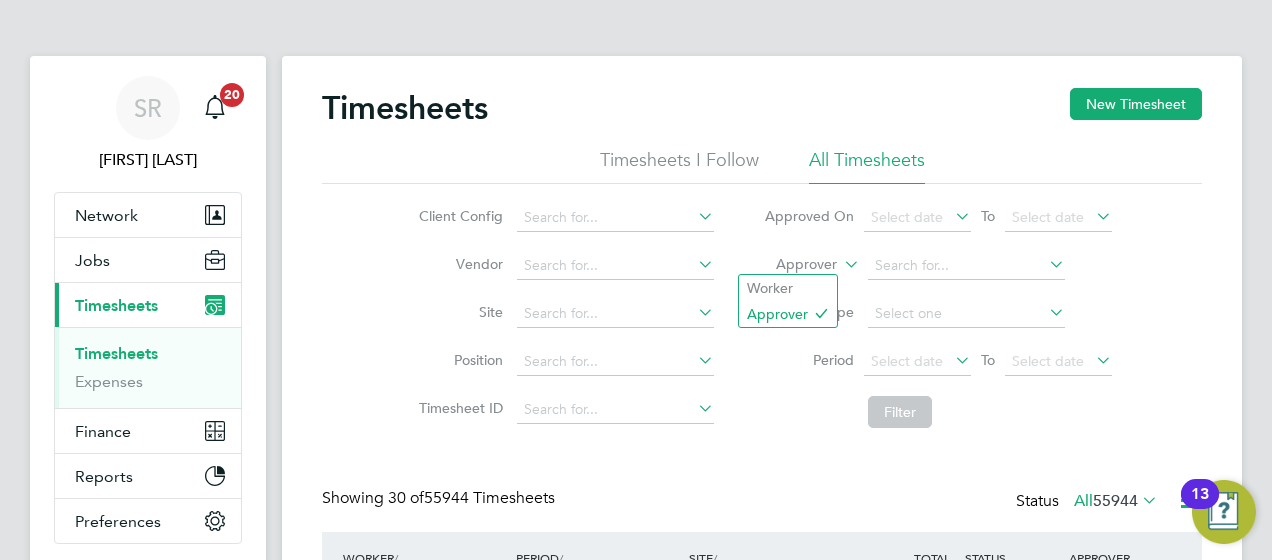 click 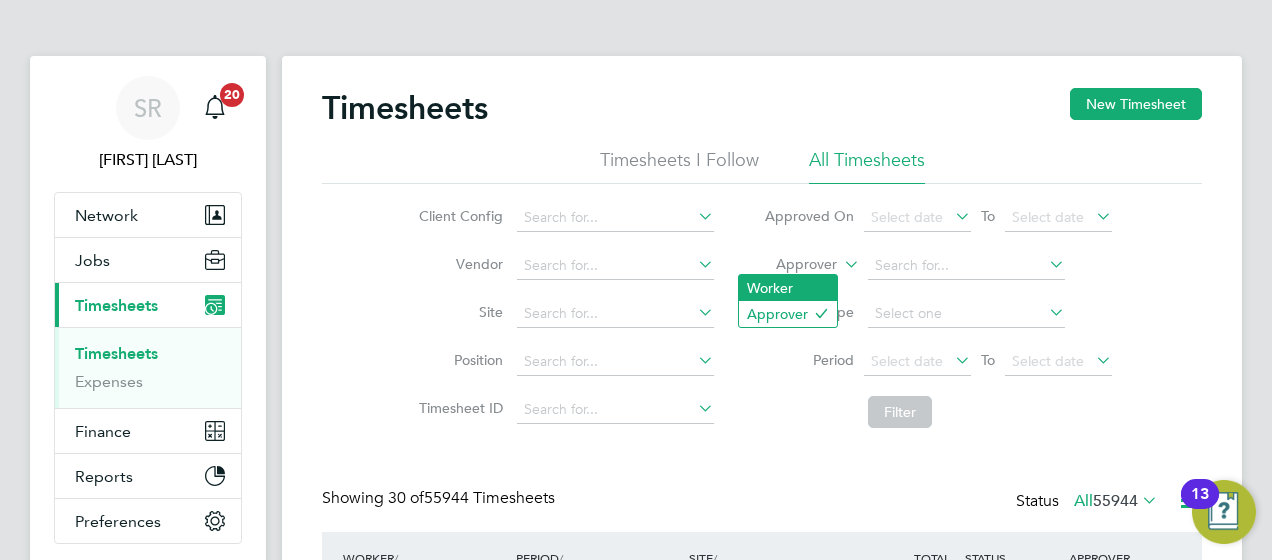 click on "Worker" 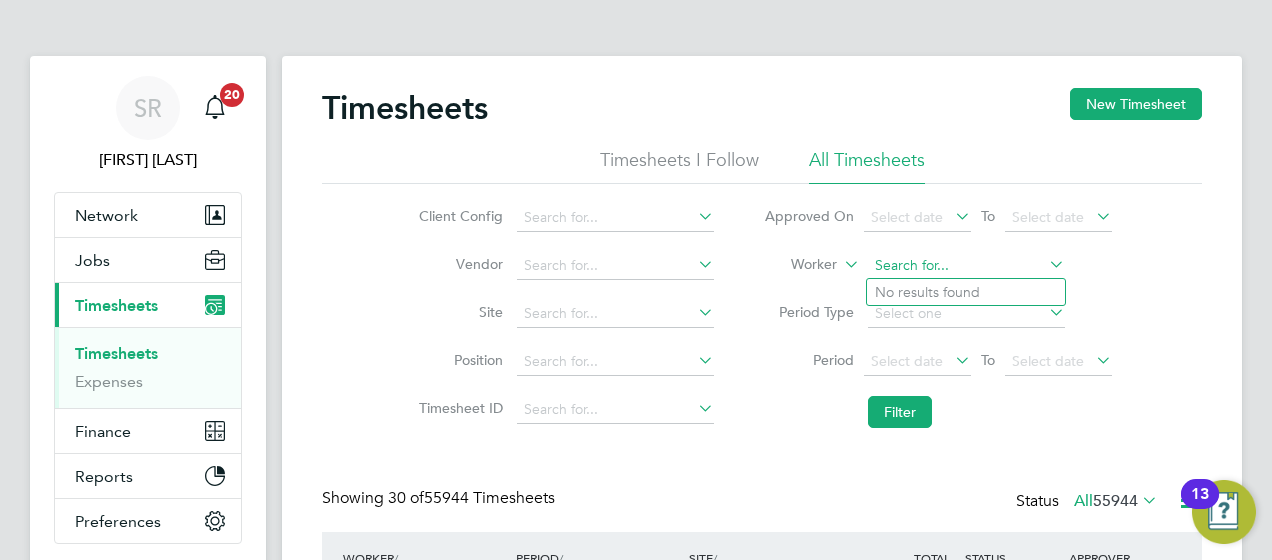 click 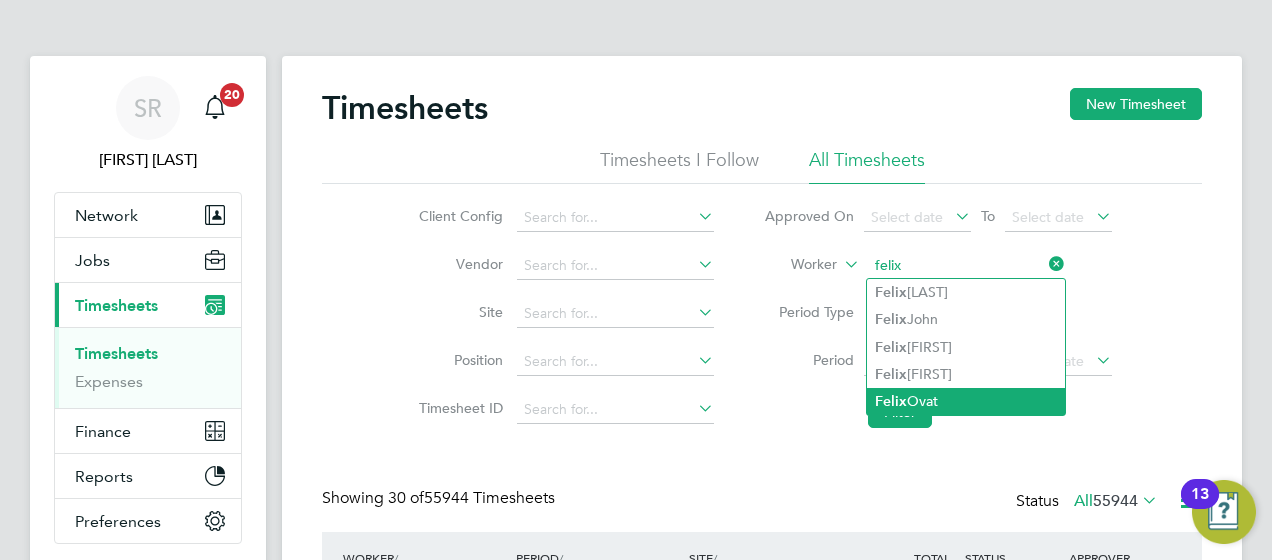type on "[FIRST] [LAST]" 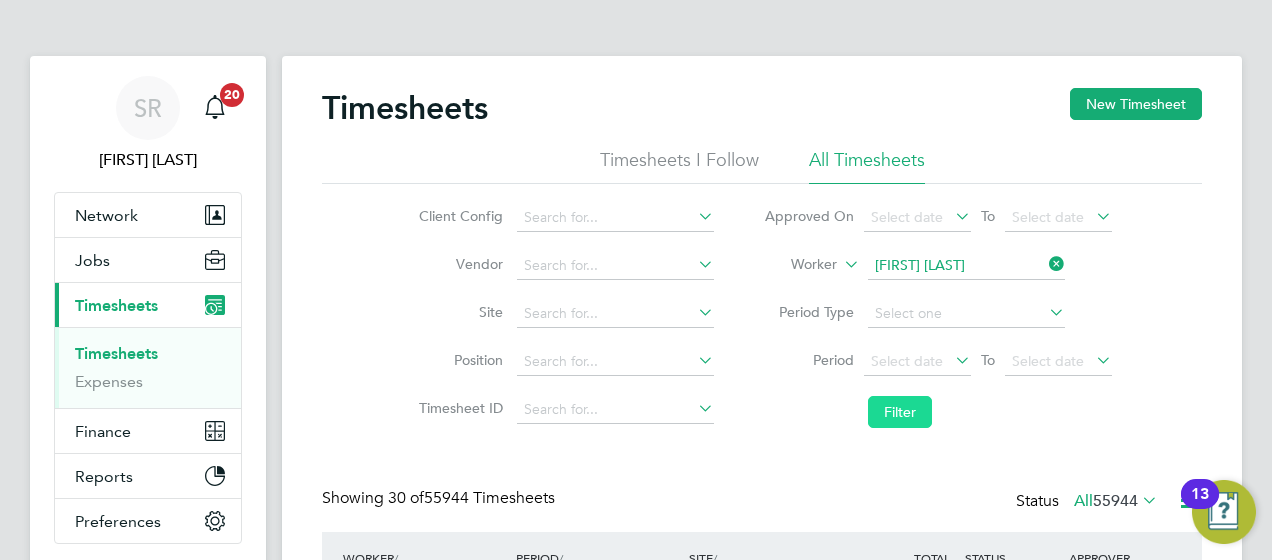 click on "Filter" 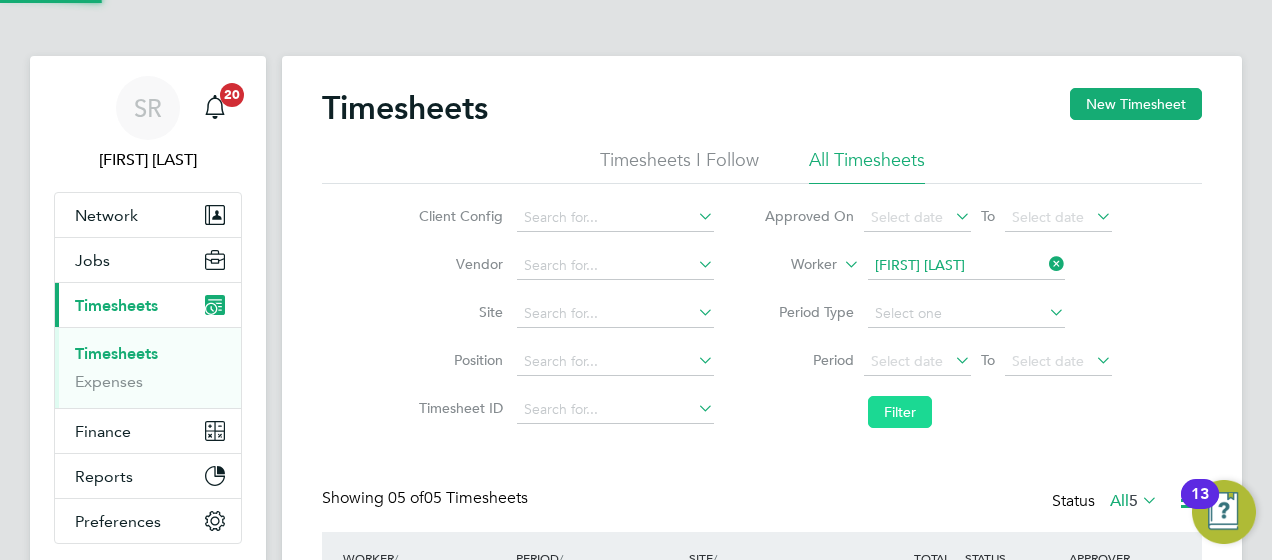 type 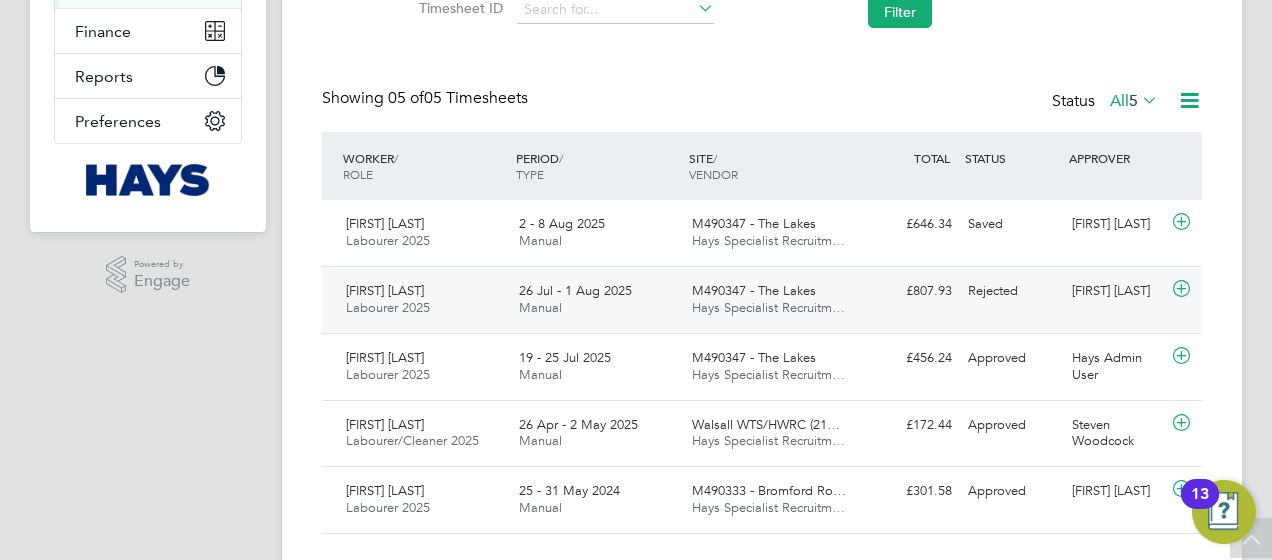click 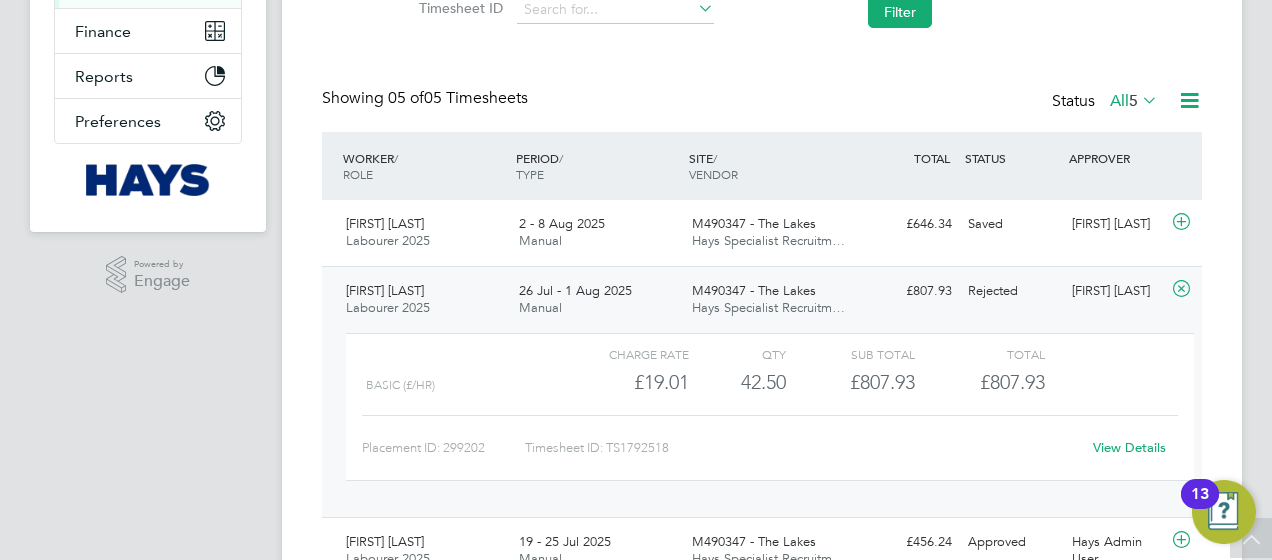 click on "View Details" 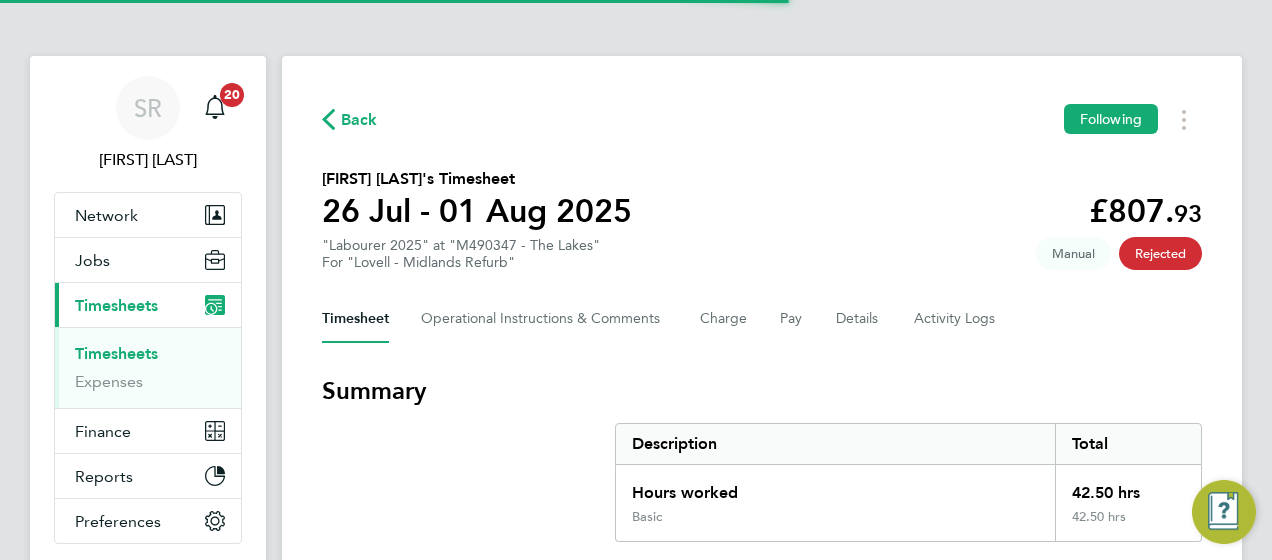 scroll, scrollTop: 0, scrollLeft: 0, axis: both 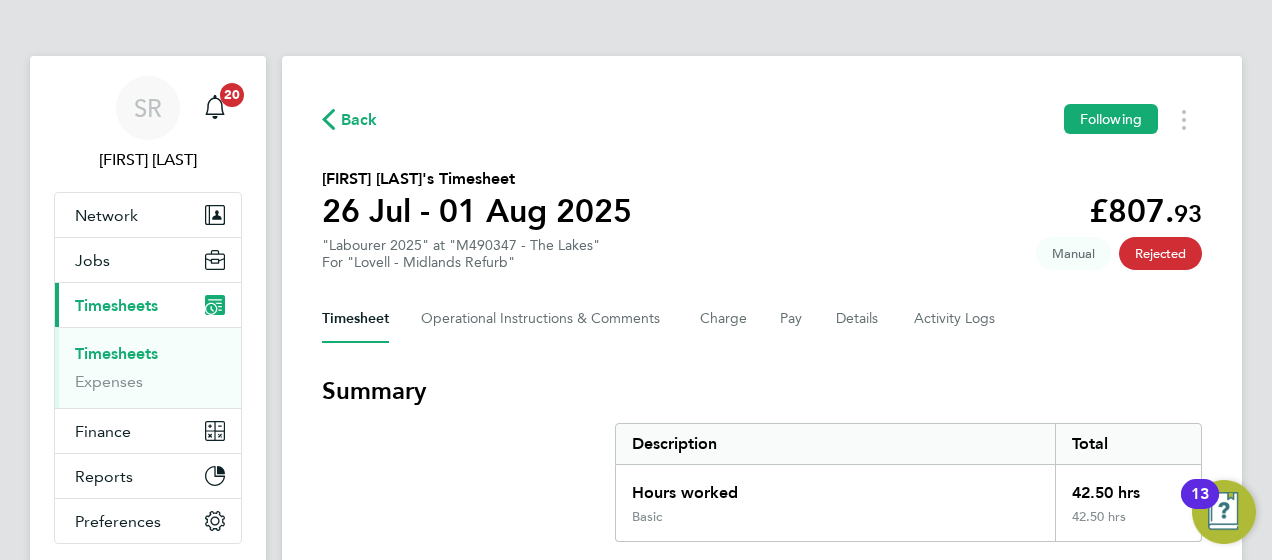 type 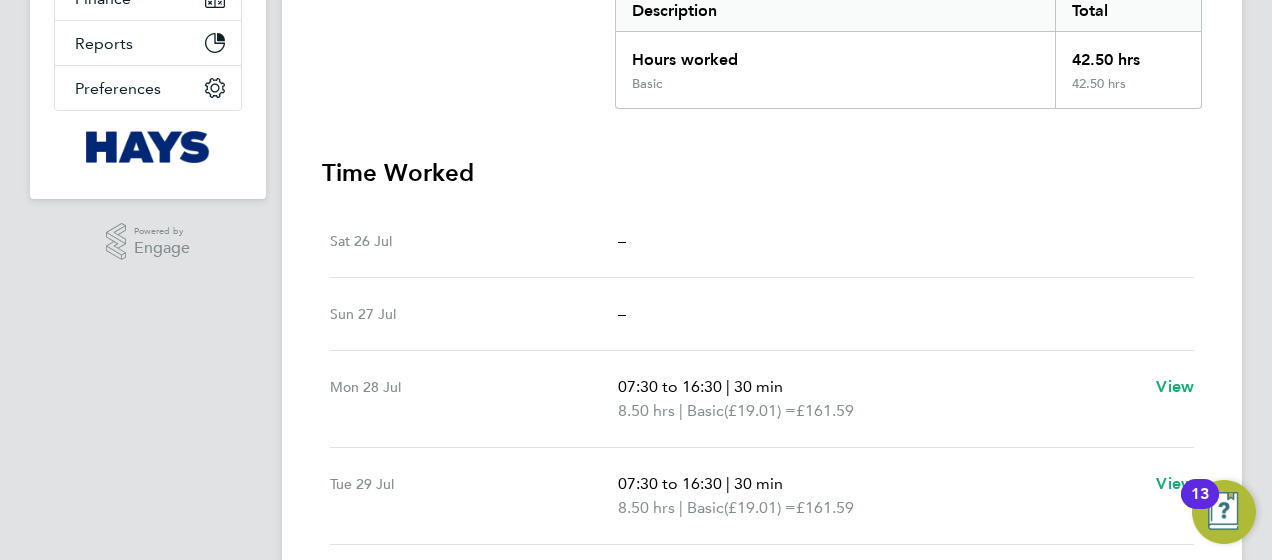 scroll, scrollTop: 720, scrollLeft: 0, axis: vertical 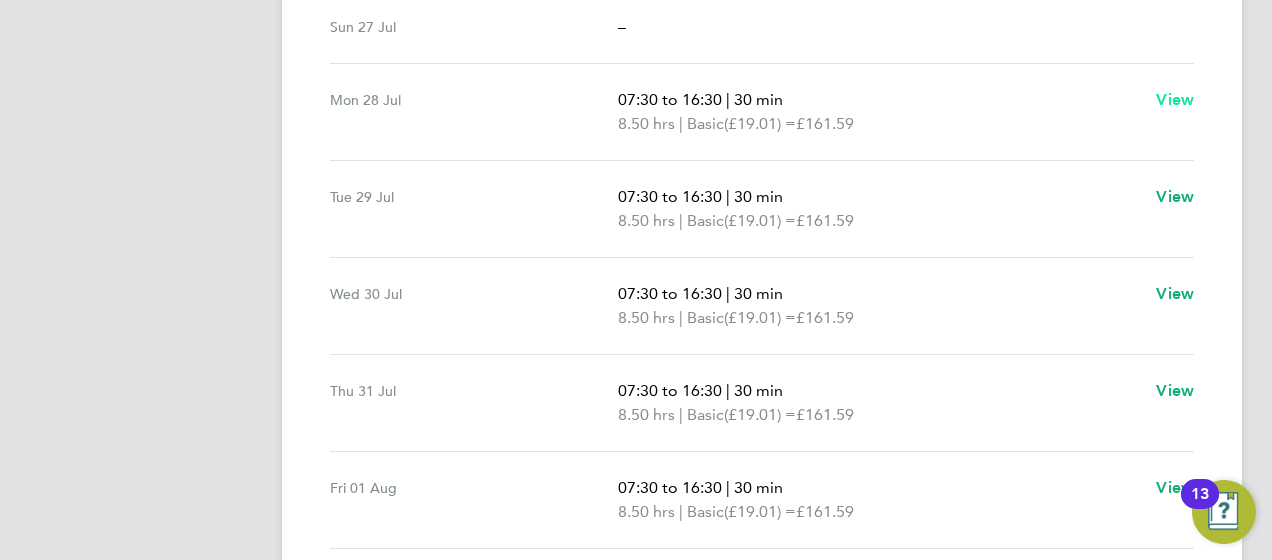 click on "View" at bounding box center [1175, 99] 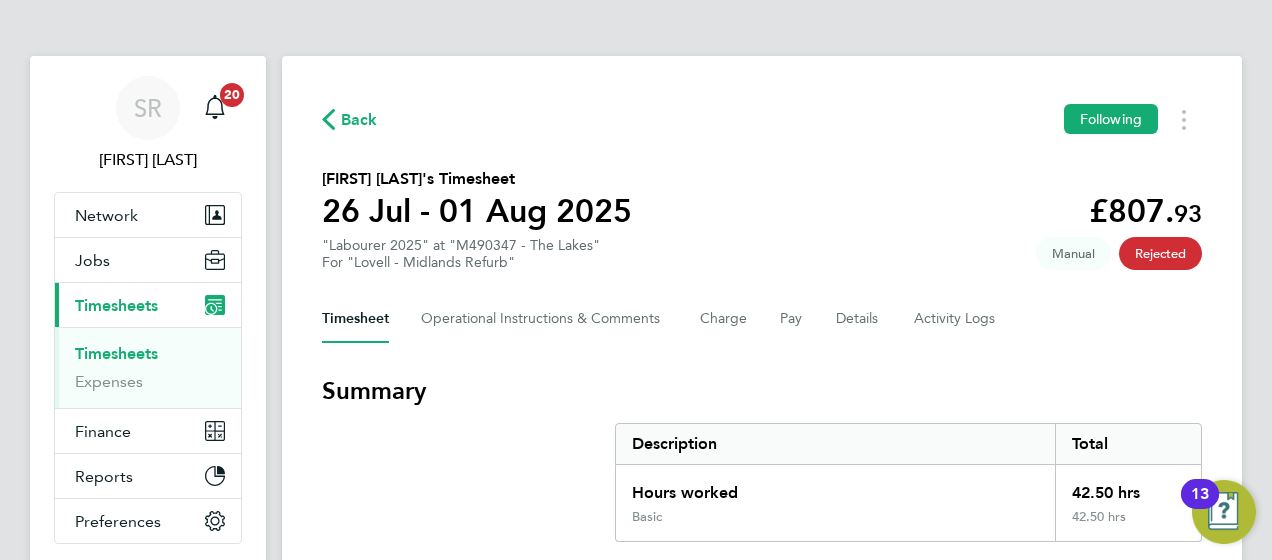 select on "30" 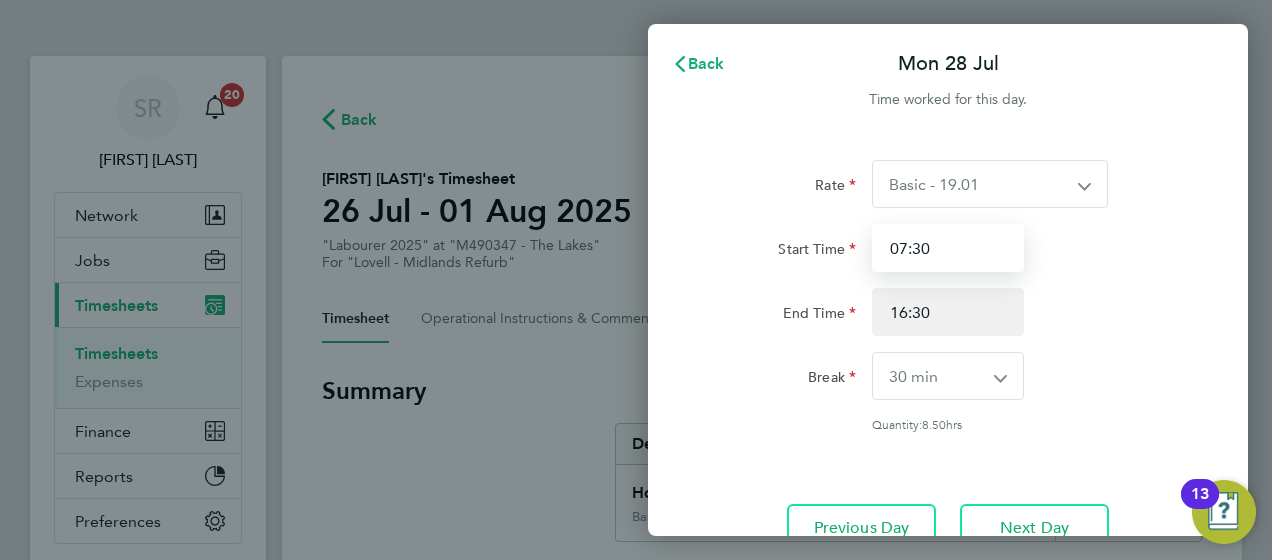 drag, startPoint x: 938, startPoint y: 250, endPoint x: 105, endPoint y: 345, distance: 838.39966 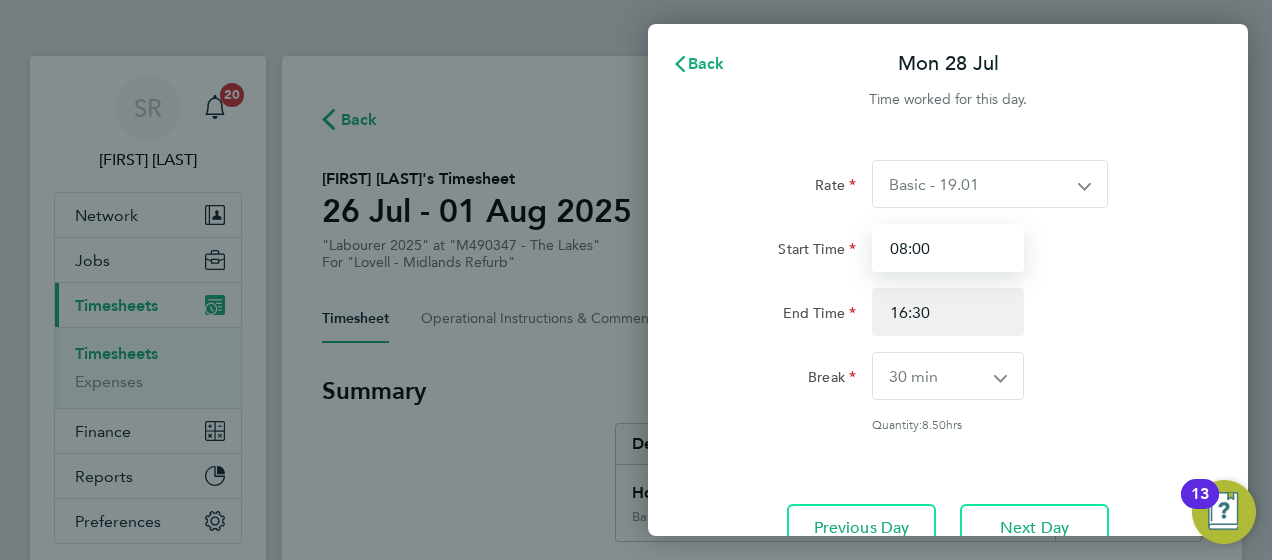 type on "08:00" 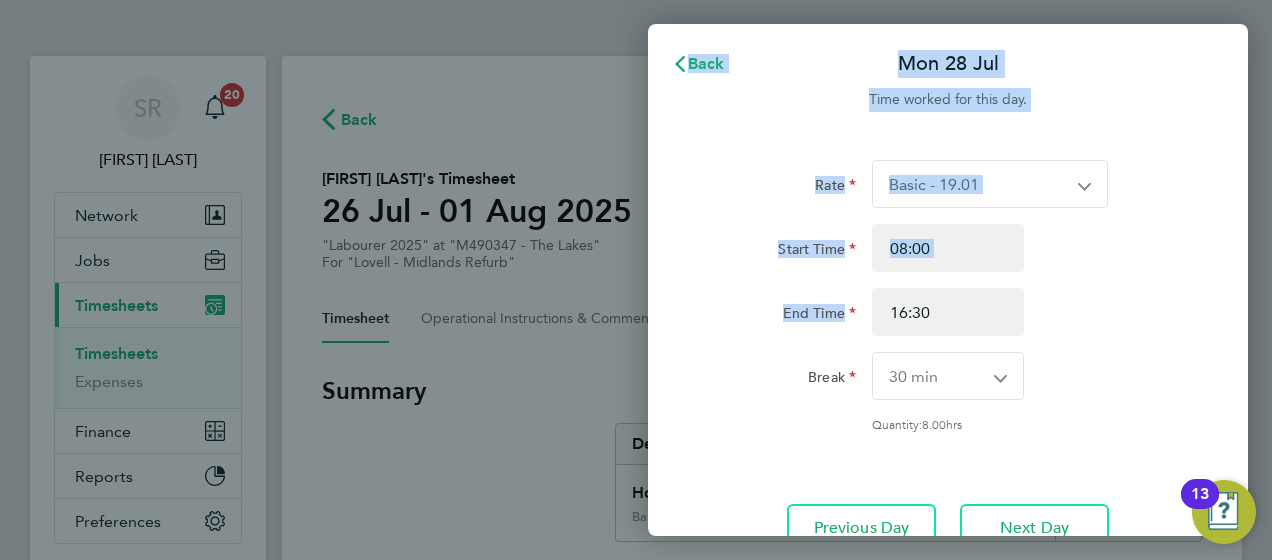 drag, startPoint x: 170, startPoint y: 413, endPoint x: 1073, endPoint y: 316, distance: 908.1949 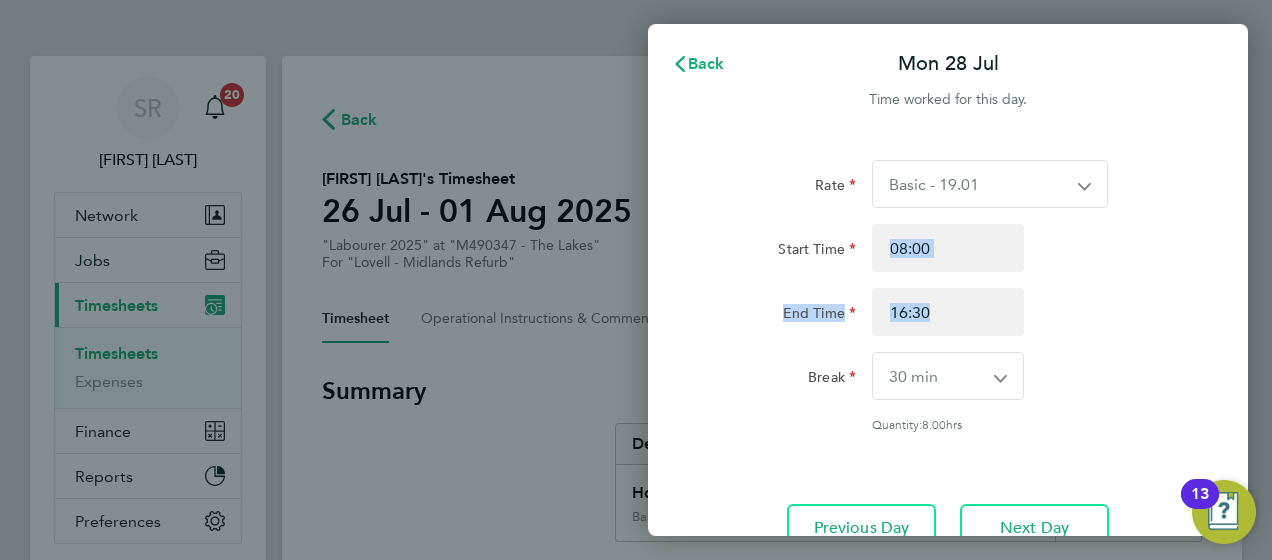 drag, startPoint x: 652, startPoint y: 353, endPoint x: 1250, endPoint y: 249, distance: 606.97614 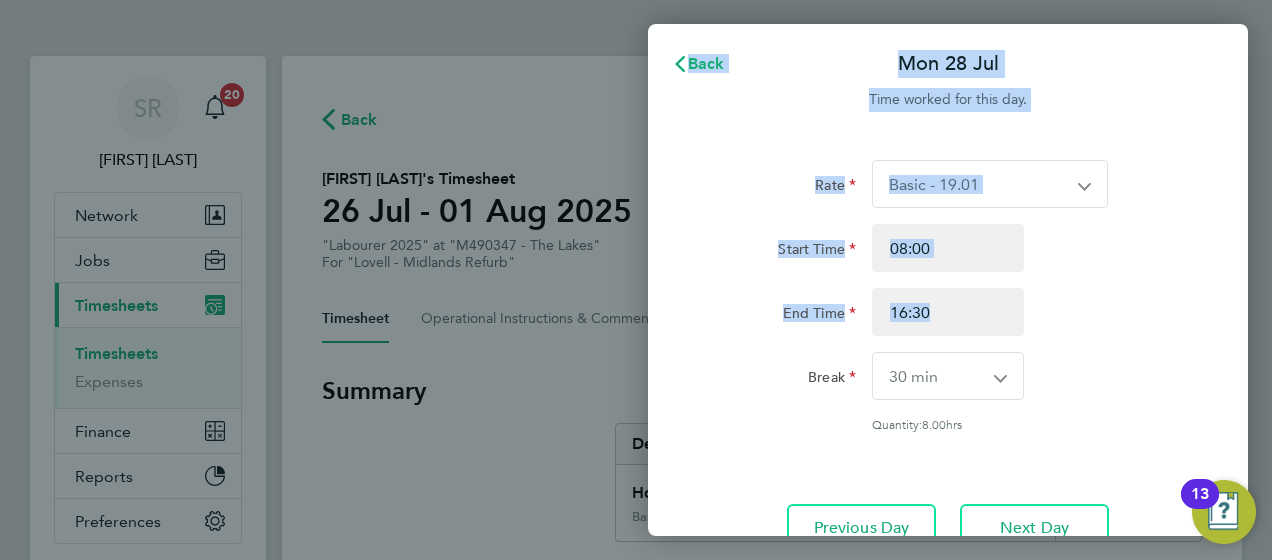 drag, startPoint x: 1250, startPoint y: 249, endPoint x: 1193, endPoint y: 315, distance: 87.20665 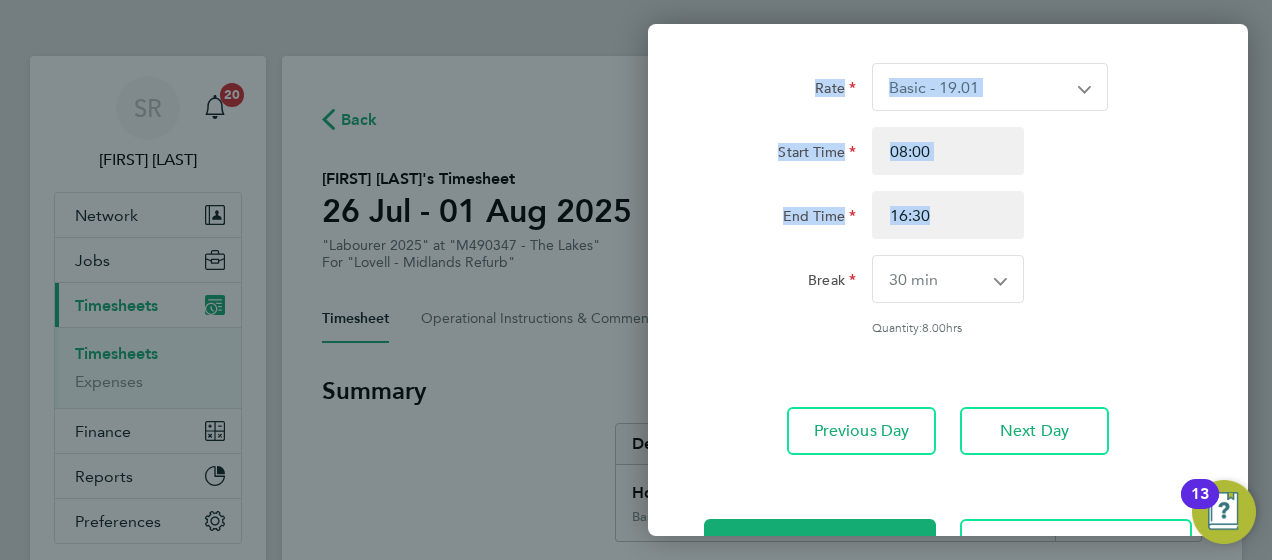 scroll, scrollTop: 166, scrollLeft: 0, axis: vertical 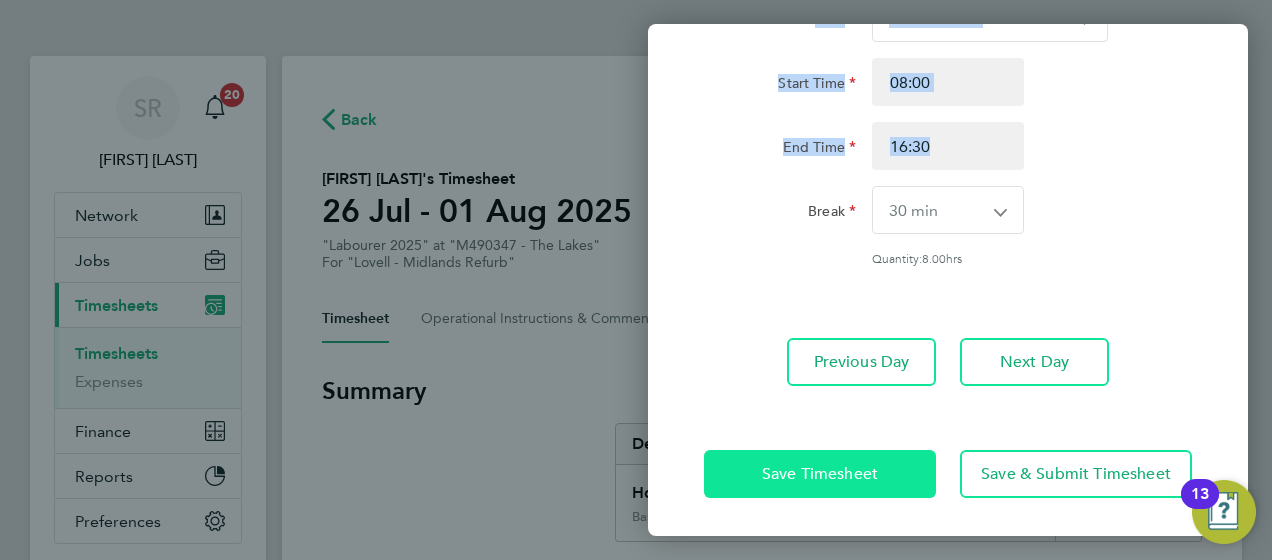 click on "Save Timesheet" 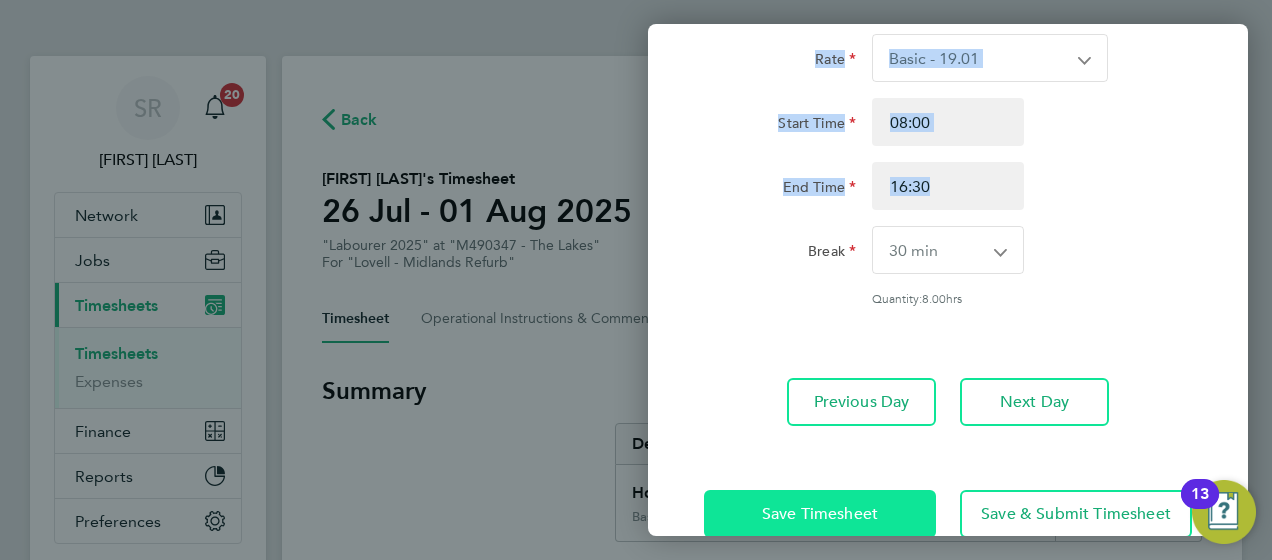 scroll, scrollTop: 0, scrollLeft: 0, axis: both 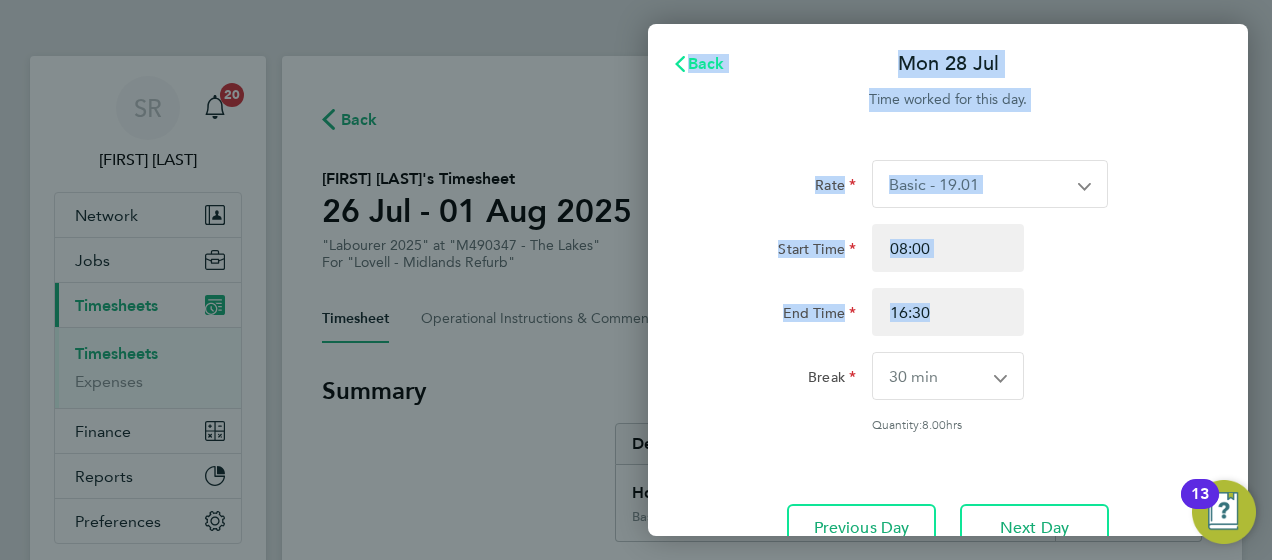 click on "Back" 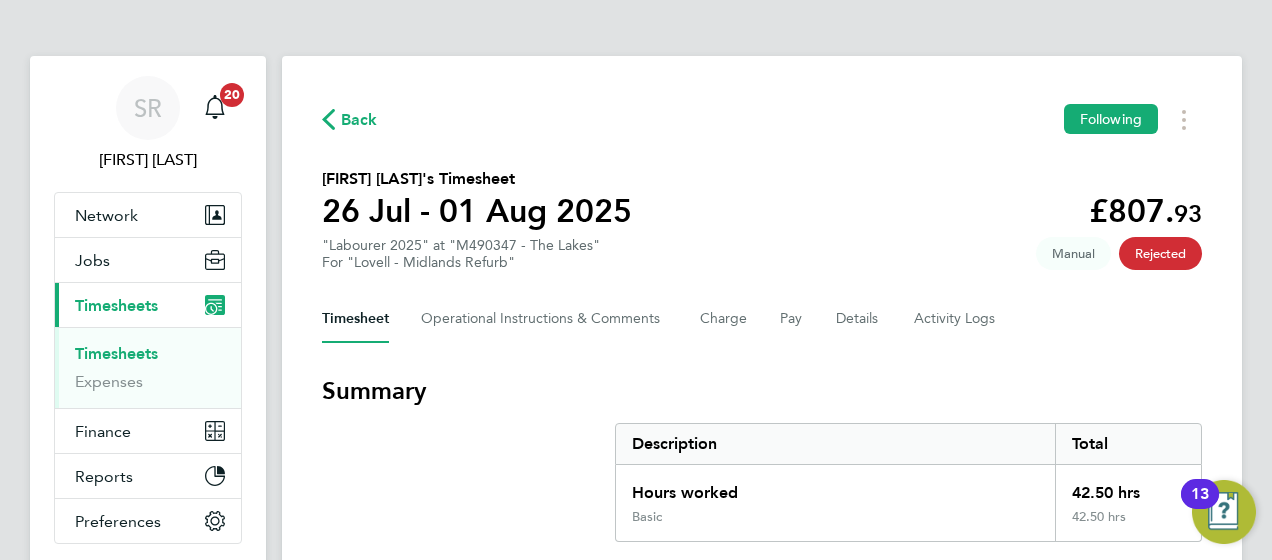 click on "Back  Following
[FIRST] [LAST]'s Timesheet   [DATE] - [DATE] 2025   £807. 93  "Labourer 2025" at "M490347 - The Lakes"  For "Lovell - Midlands Refurb"  Rejected   Manual   Timesheet   Operational Instructions & Comments   Charge   Pay   Details   Activity Logs   Summary   Description   Total   Hours worked   42.50 hrs   Basic   42.50 hrs   Time Worked   Sat [DATE]   –   Sun [DATE]   –   Mon [DATE]   07:30 to 16:30   |   30 min   8.50 hrs   |   Basic   (£19.01) =   £161.59   View   Tue [DATE]   07:30 to 16:30   |   30 min   8.50 hrs   |   Basic   (£19.01) =   £161.59   View   Wed [DATE]   07:30 to 16:30   |   30 min   8.50 hrs   |   Basic   (£19.01) =   £161.59   View   Thu [DATE]   07:30 to 16:30   |   30 min   8.50 hrs   |   Basic   (£19.01) =   £161.59   View   Fri [DATE]   07:30 to 16:30   |   30 min   8.50 hrs   |   Basic   (£19.01) =   £161.59   View" 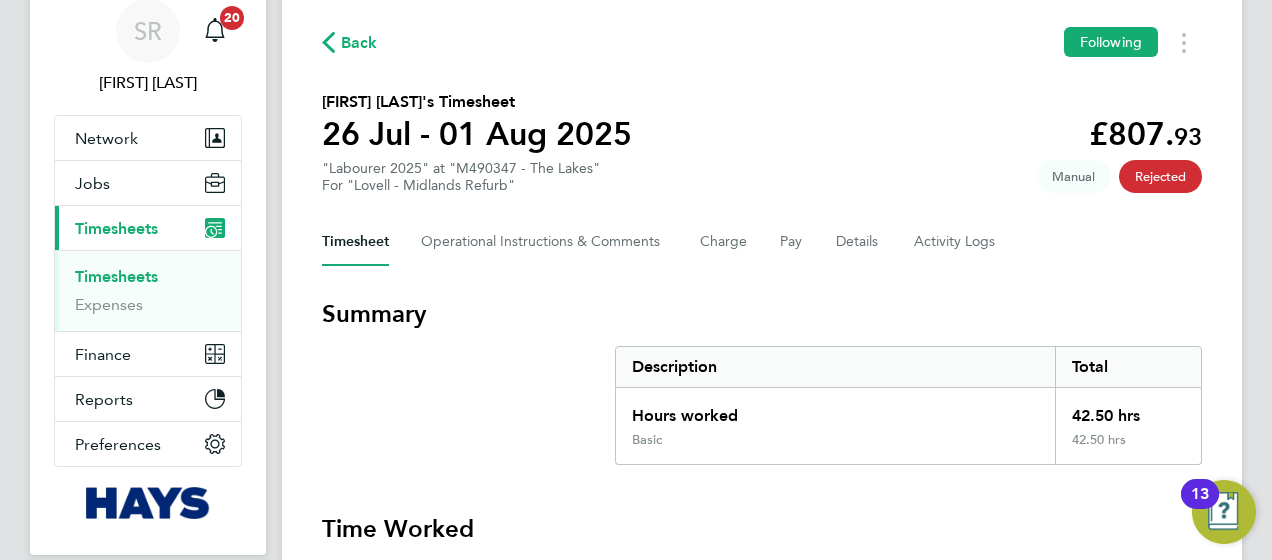 scroll, scrollTop: 80, scrollLeft: 0, axis: vertical 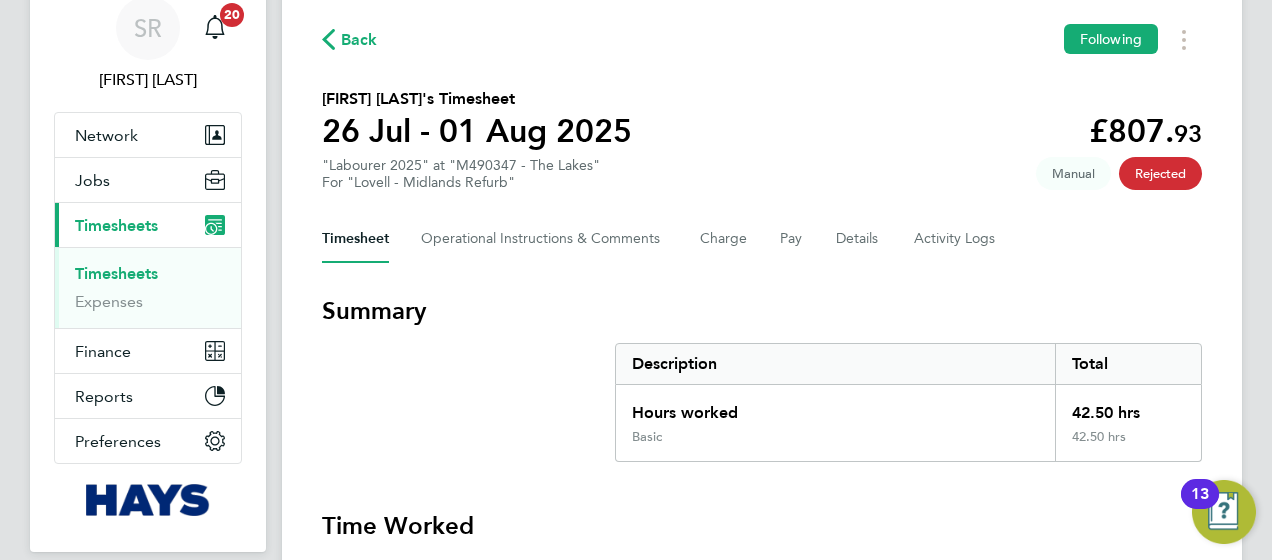 click on "Timesheets" at bounding box center [116, 273] 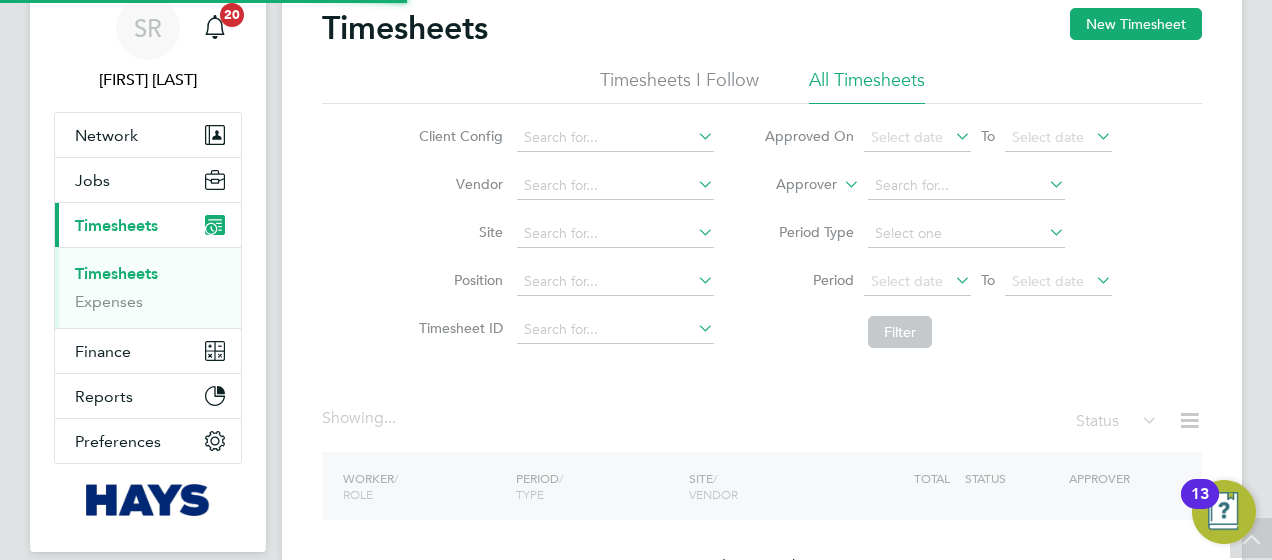 scroll, scrollTop: 0, scrollLeft: 0, axis: both 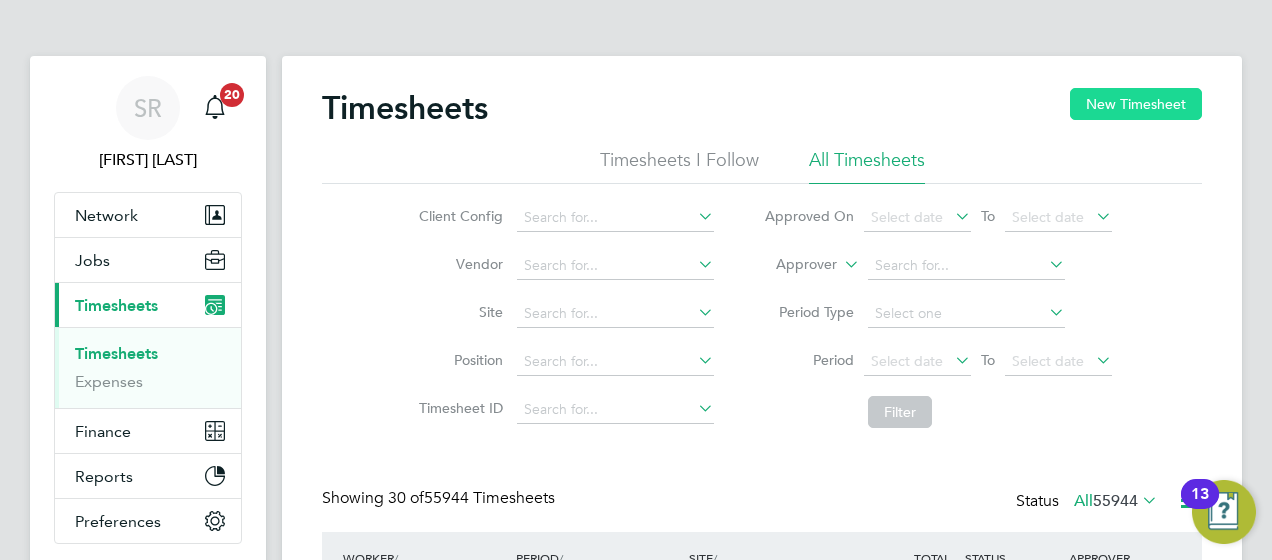 click on "New Timesheet" 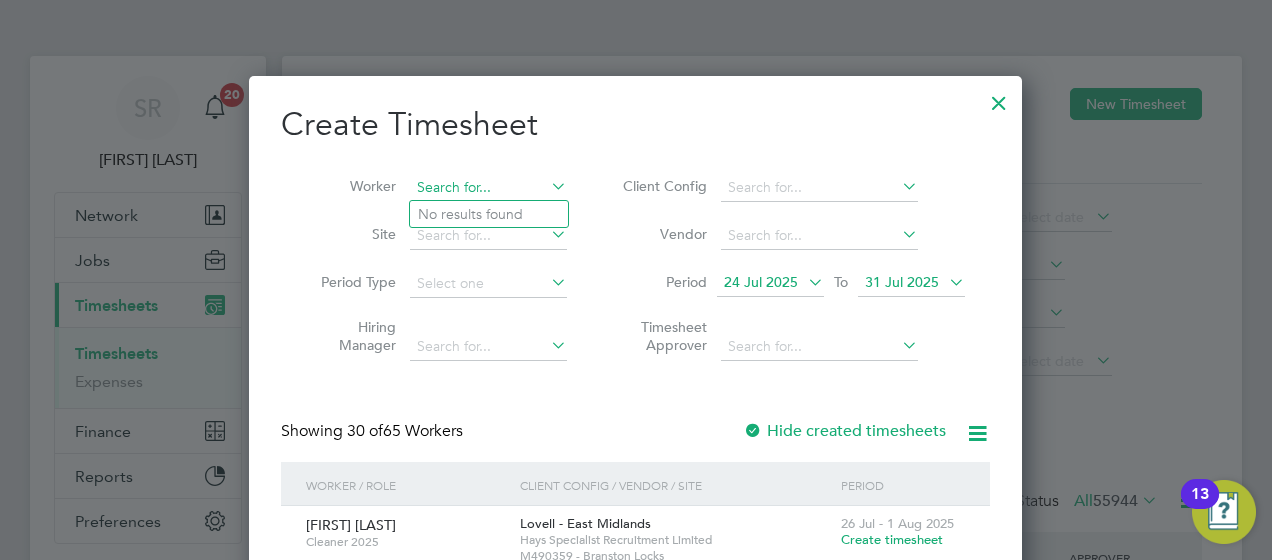 click at bounding box center (488, 188) 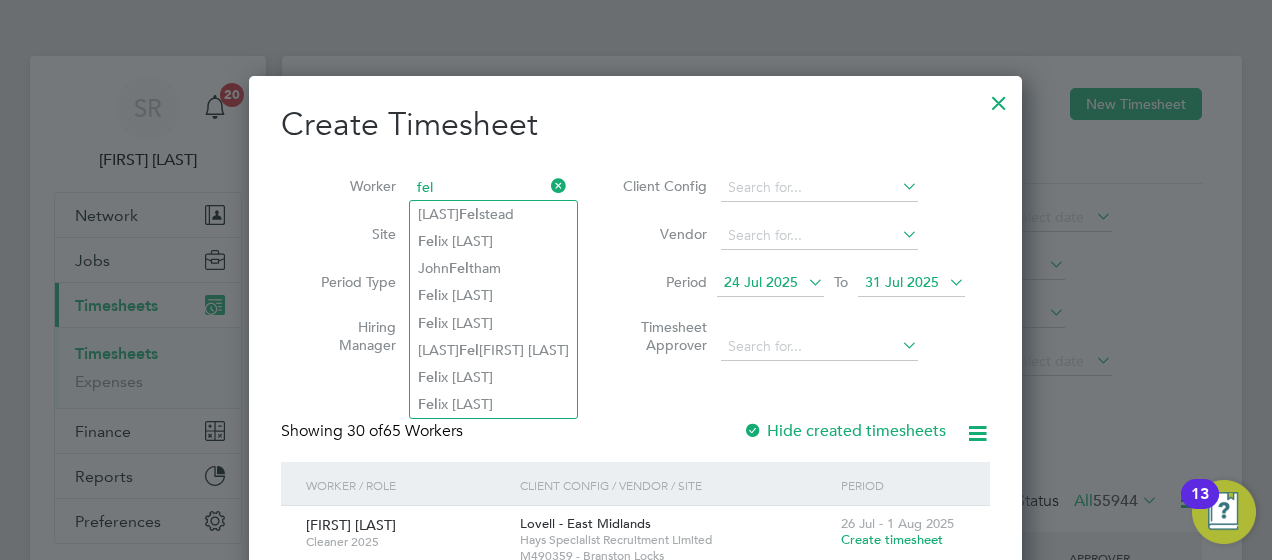 type on "fel" 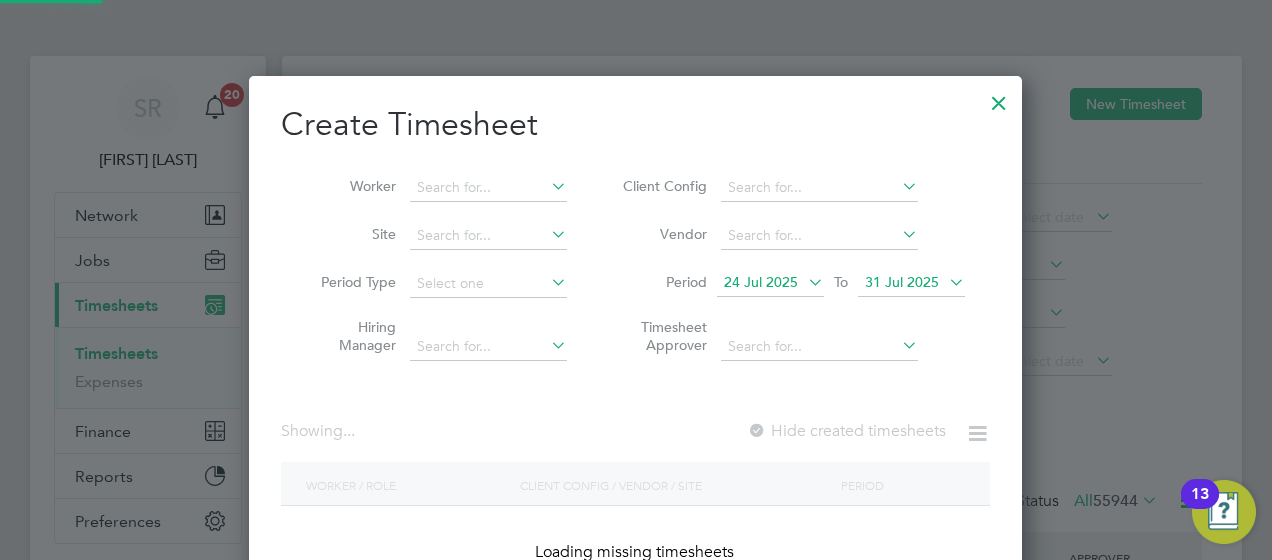 drag, startPoint x: 511, startPoint y: 418, endPoint x: 452, endPoint y: 258, distance: 170.53152 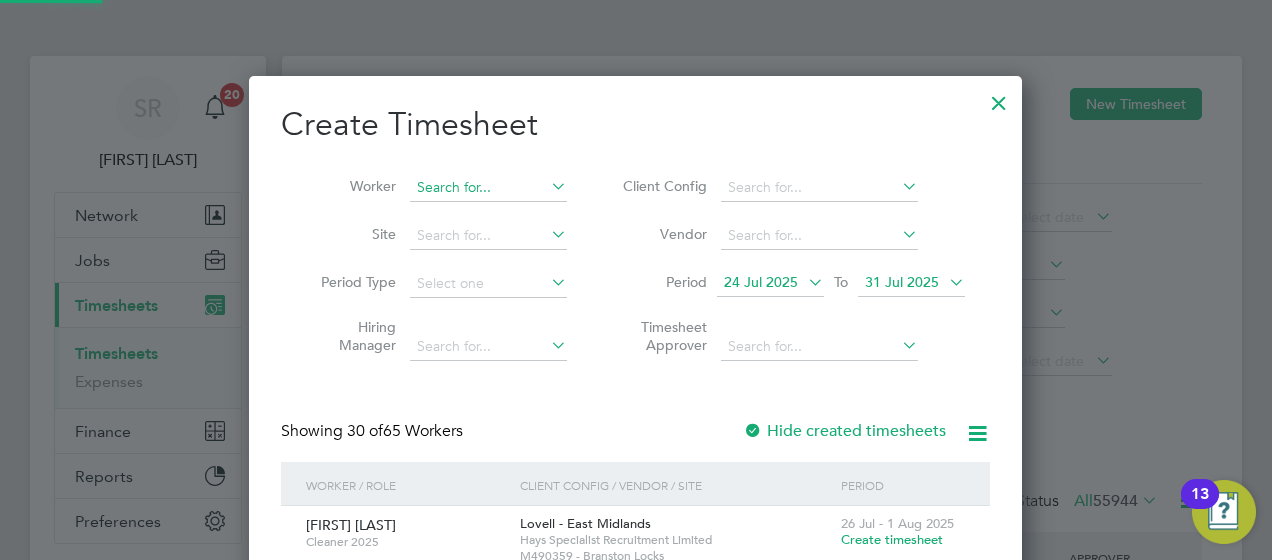click at bounding box center [488, 188] 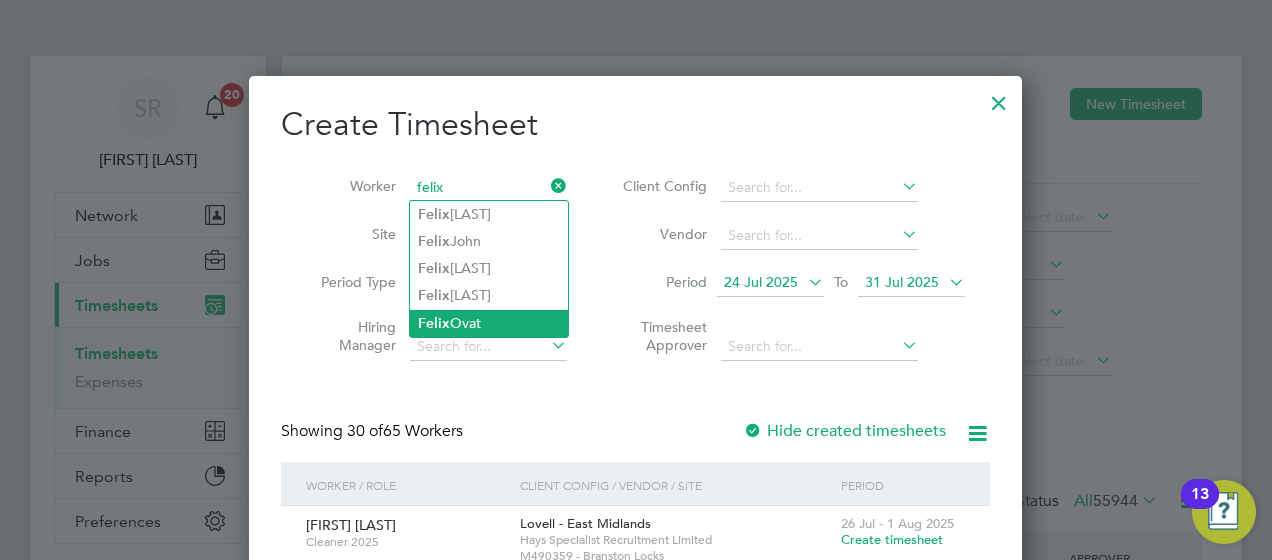 type on "felix" 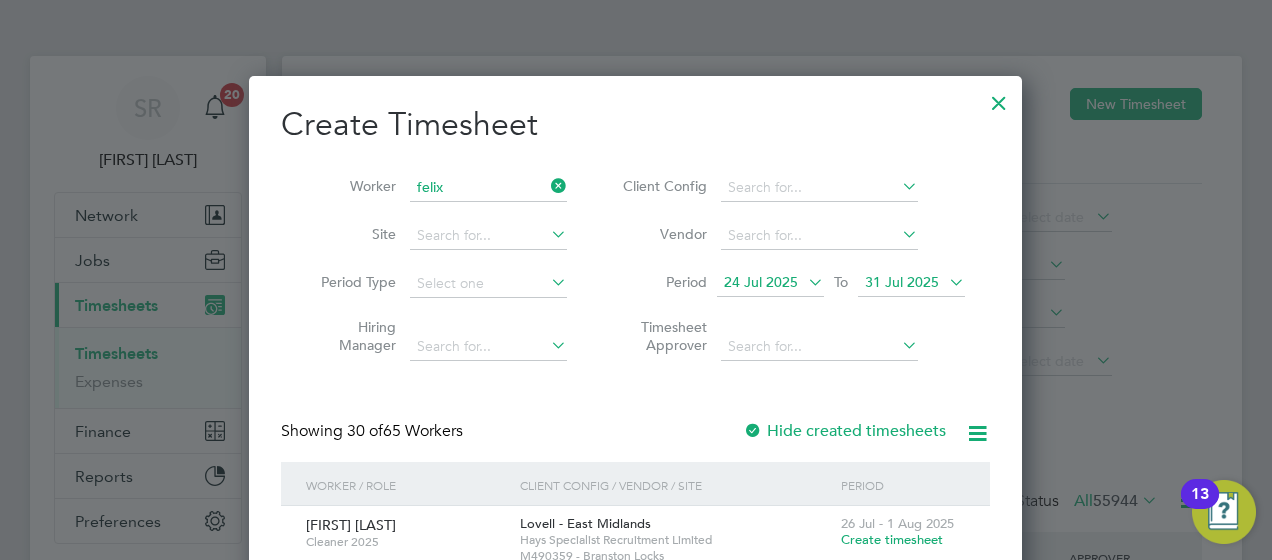 type 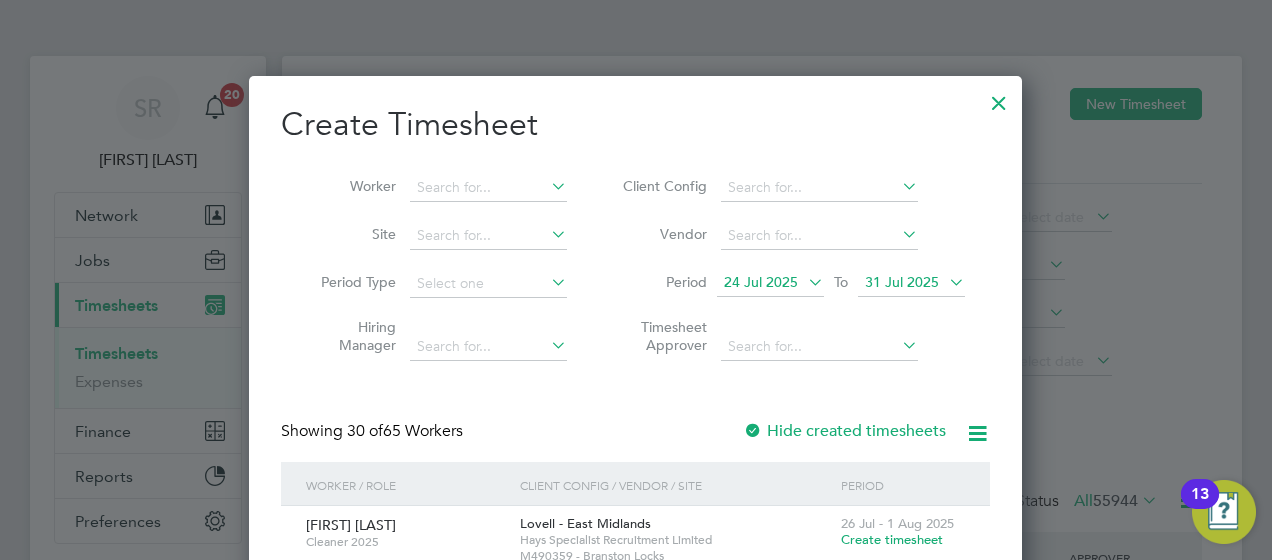 drag, startPoint x: 460, startPoint y: 316, endPoint x: 881, endPoint y: 514, distance: 465.2365 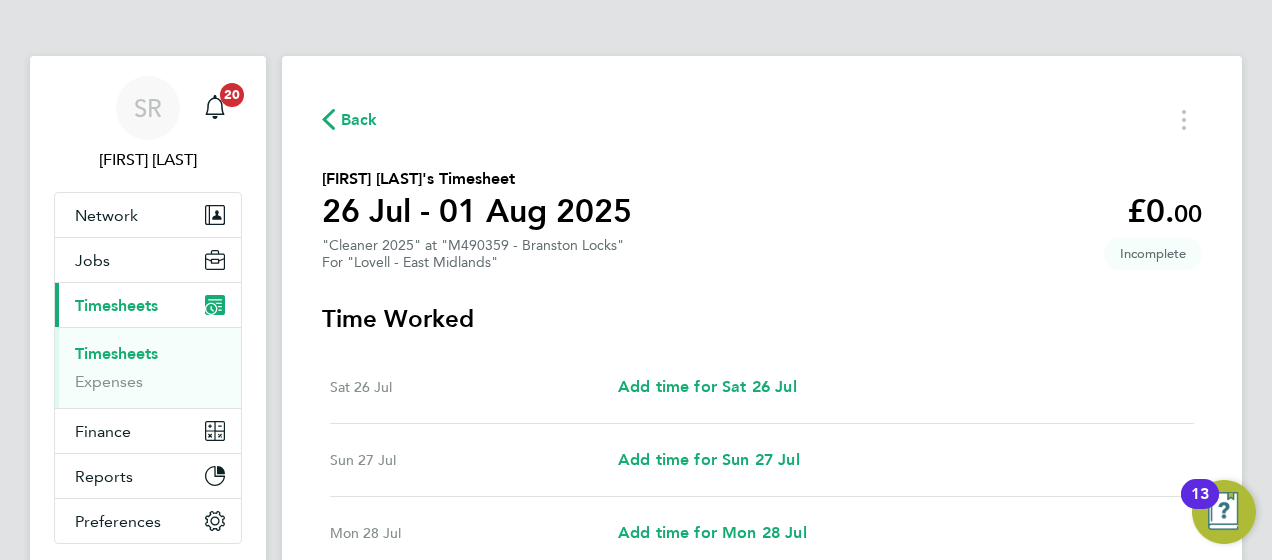 click on "Back
[FIRST] [LAST]'s Timesheet   [DATE] - [DATE] 2025   £0. 00  "Cleaner 2025" at "M490359 - Branston Locks"  For "Lovell - East Midlands"  Incomplete   Time Worked   Sat [DATE]   Add time for Sat [DATE]   Add time for Sat [DATE]   Sun [DATE]   Add time for Sun [DATE]   Add time for Sun [DATE]   Mon [DATE]   Add time for Mon [DATE]   Add time for Mon [DATE]   Tue [DATE]   Add time for Tue [DATE]   Add time for Tue [DATE]   Wed [DATE]   Add time for Wed [DATE]   Add time for Wed [DATE]   Thu [DATE]   Add time for Thu [DATE]   Add time for Thu [DATE]   Fri [DATE]   Add time for Fri [DATE]   Add time for Fri [DATE]   Submit For Approval" 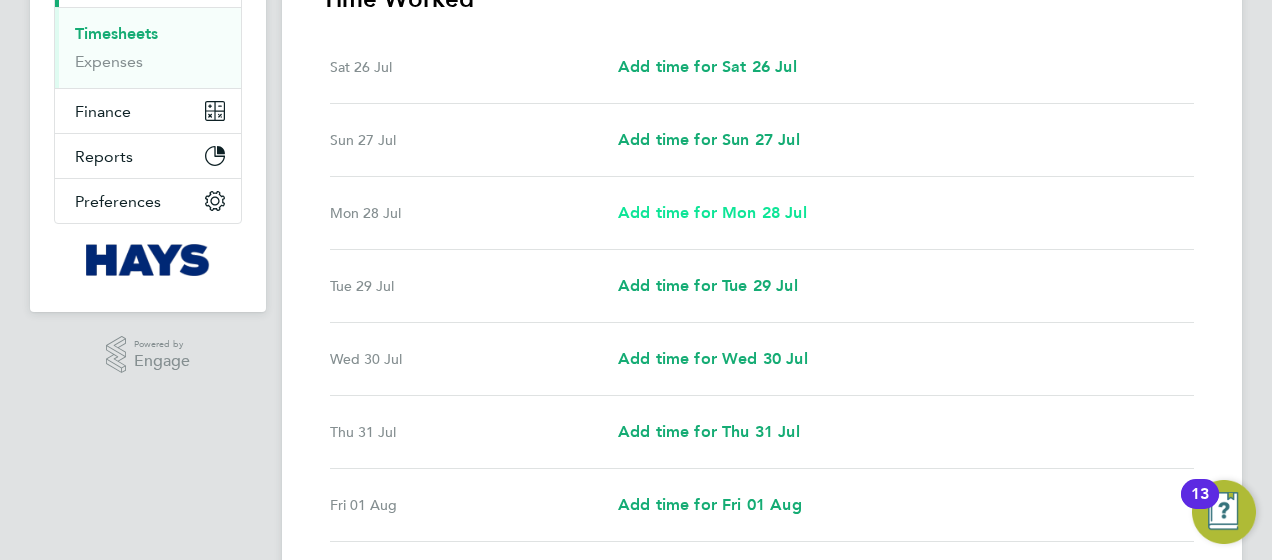 click on "Add time for Mon 28 Jul" at bounding box center [712, 212] 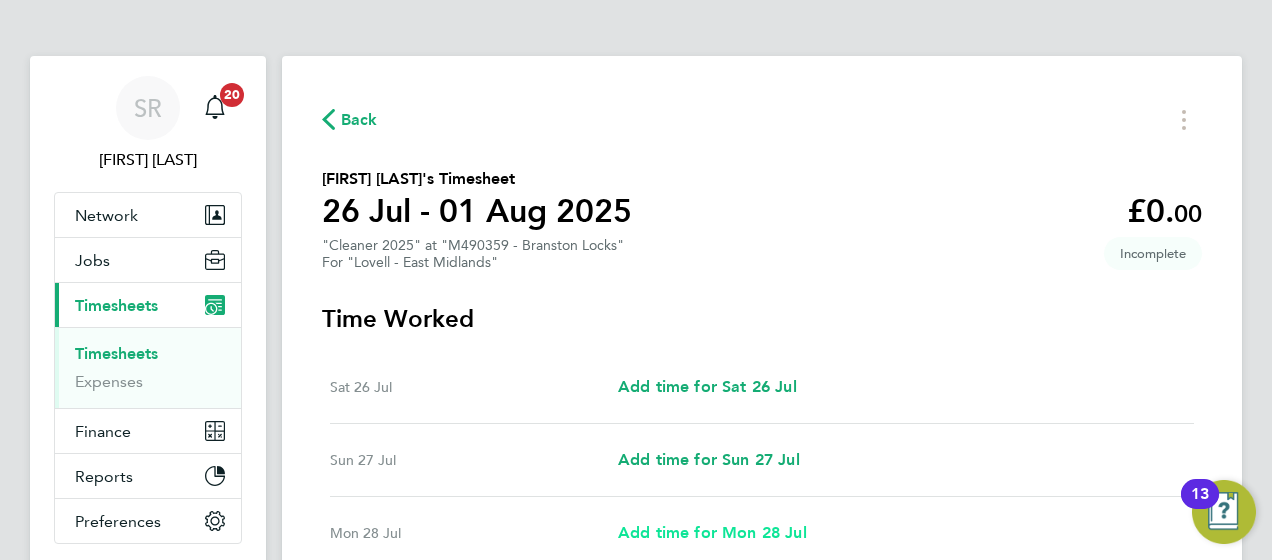 select on "60" 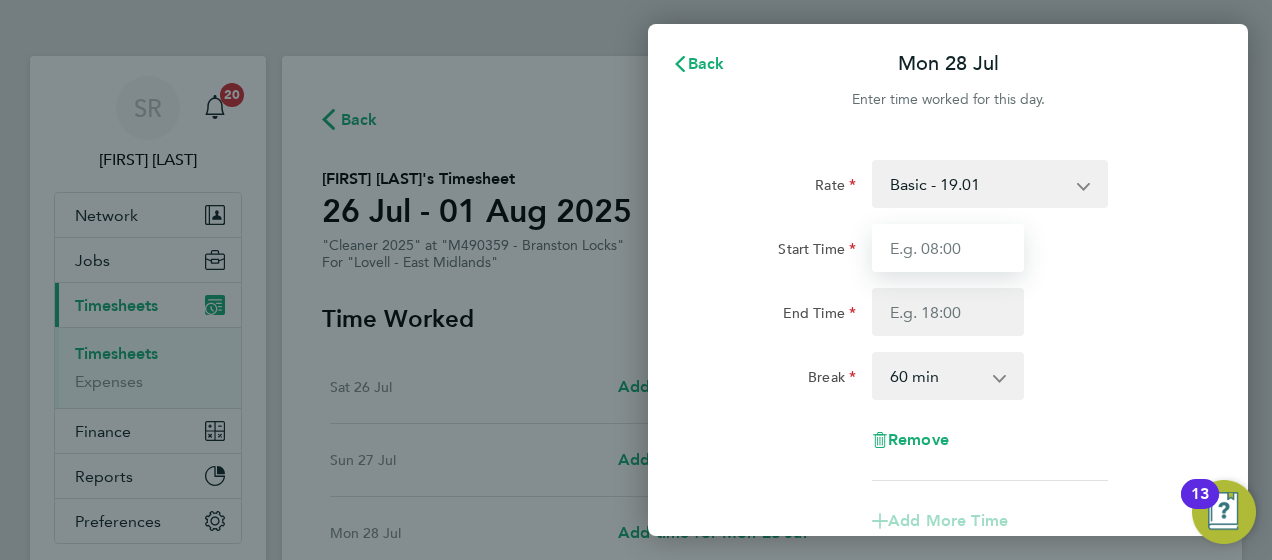 click on "Start Time" at bounding box center [948, 248] 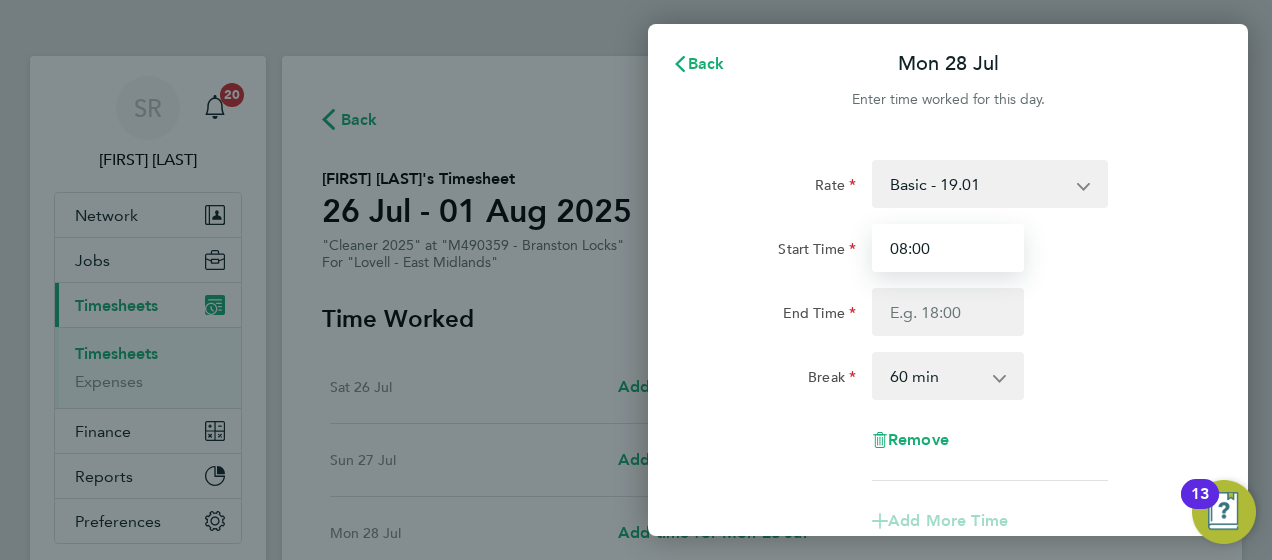 type on "08:00" 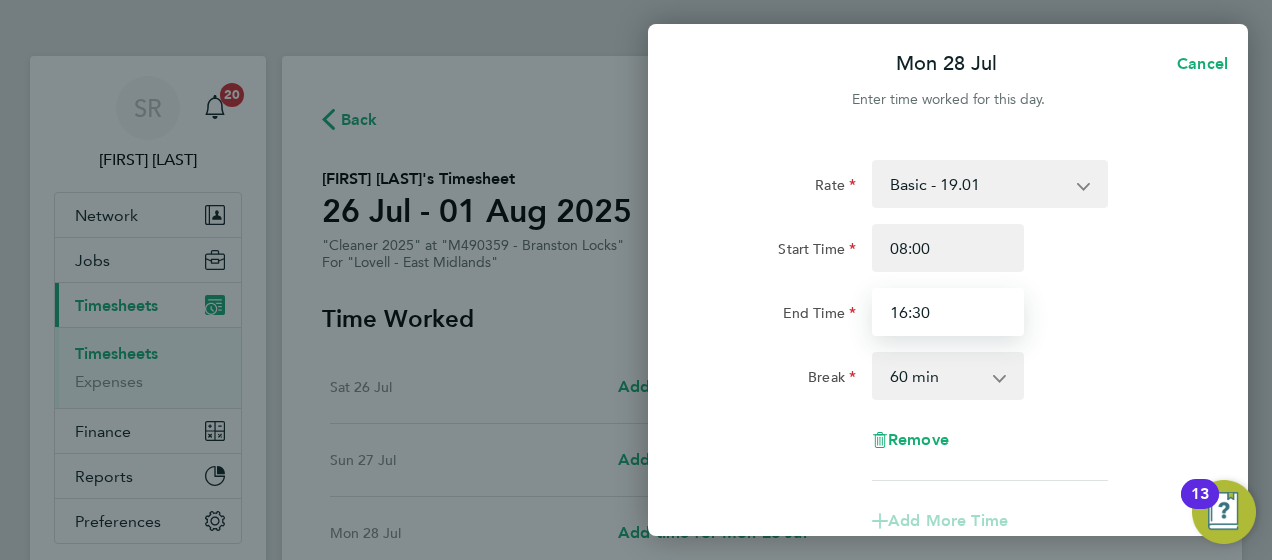 type on "16:30" 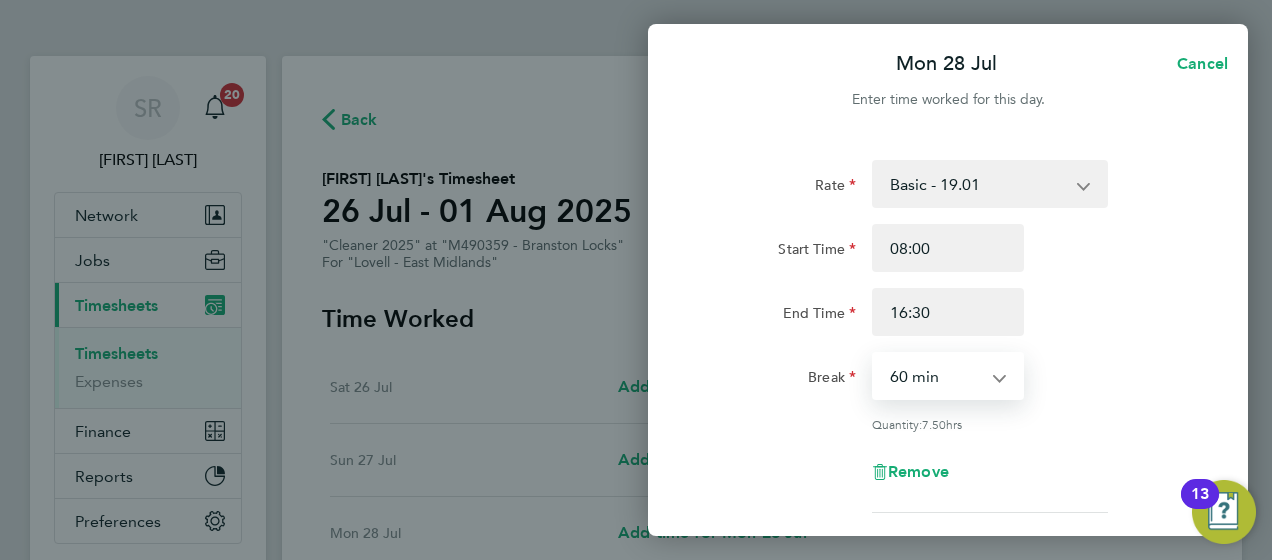drag, startPoint x: 918, startPoint y: 372, endPoint x: 925, endPoint y: 224, distance: 148.16545 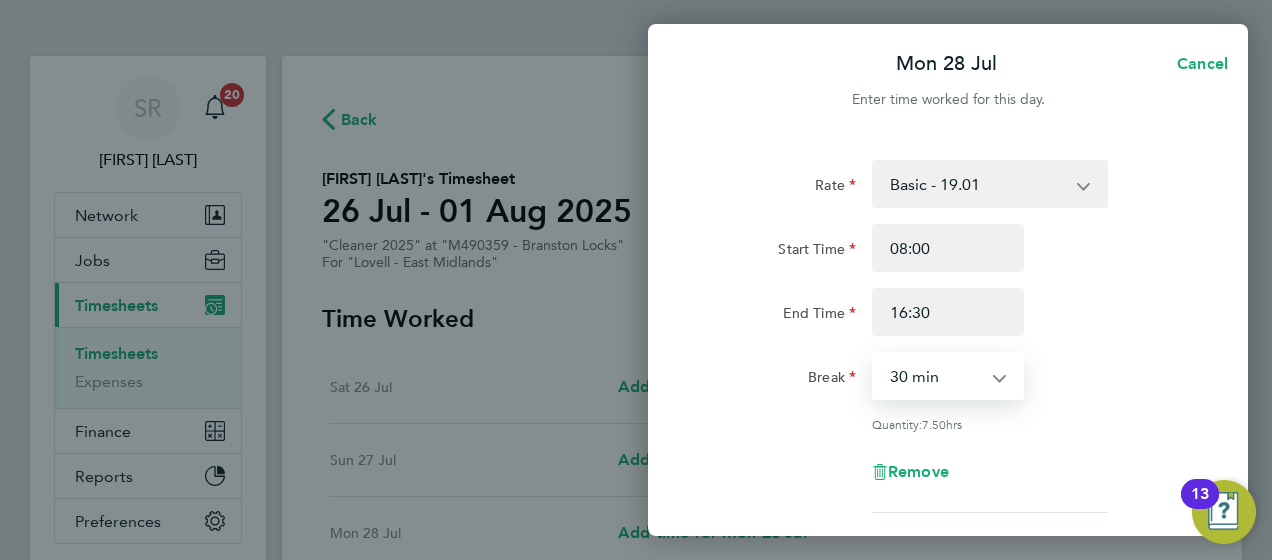 click on "0 min   15 min   30 min   45 min   60 min   75 min   90 min" at bounding box center [936, 376] 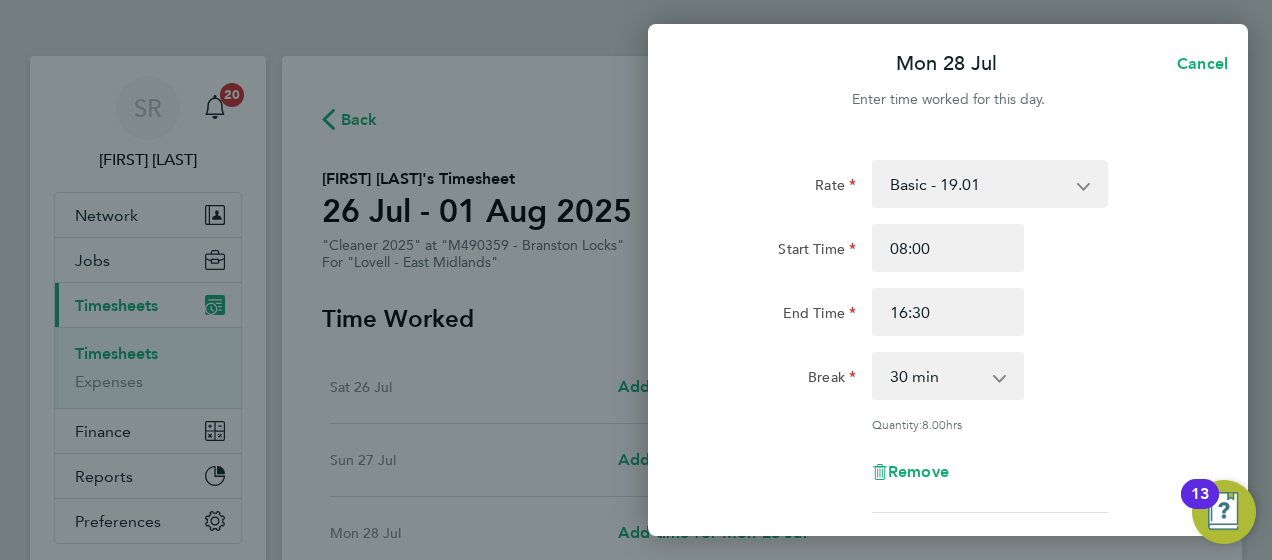 click on "Rate  Basic - 19.01   Weekday OT 39H+ - 27.38   Sat first 4h - 27.38   Sat 4h+ - 35.75   Sunday + BH - 35.75
Start Time 08:00 End Time 16:30 Break  0 min   15 min   30 min   45 min   60 min   75 min   90 min
Quantity:  8.00  hrs
Remove
Add More Time  Copy To Every Following  Select days   Day   Tuesday   Wednesday   Thursday   Friday
Previous Day   Next Day" 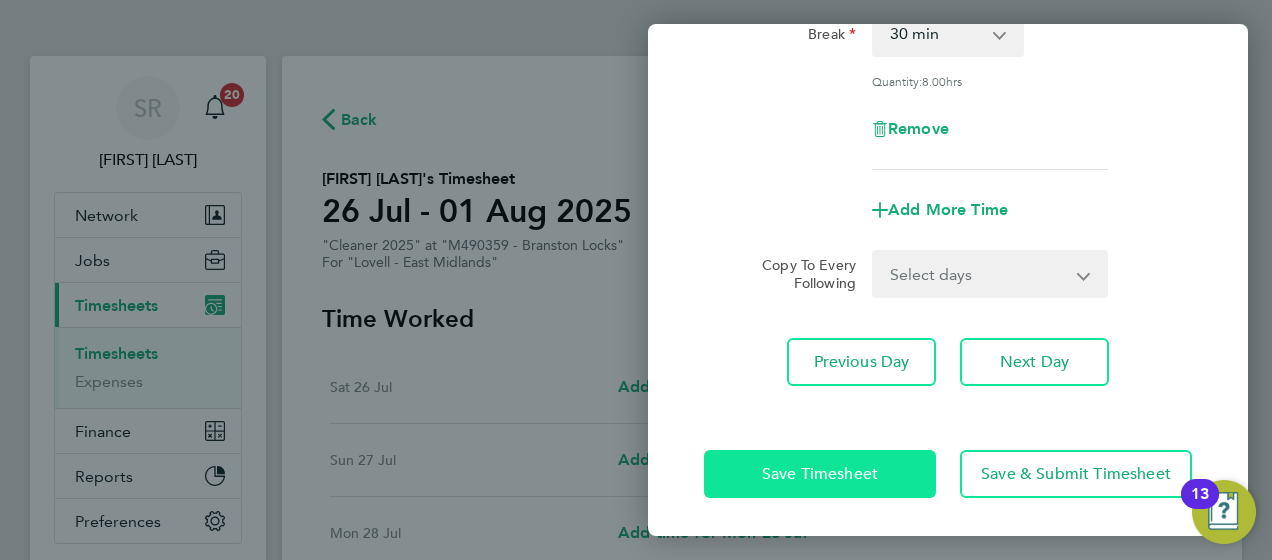 click on "Save Timesheet" 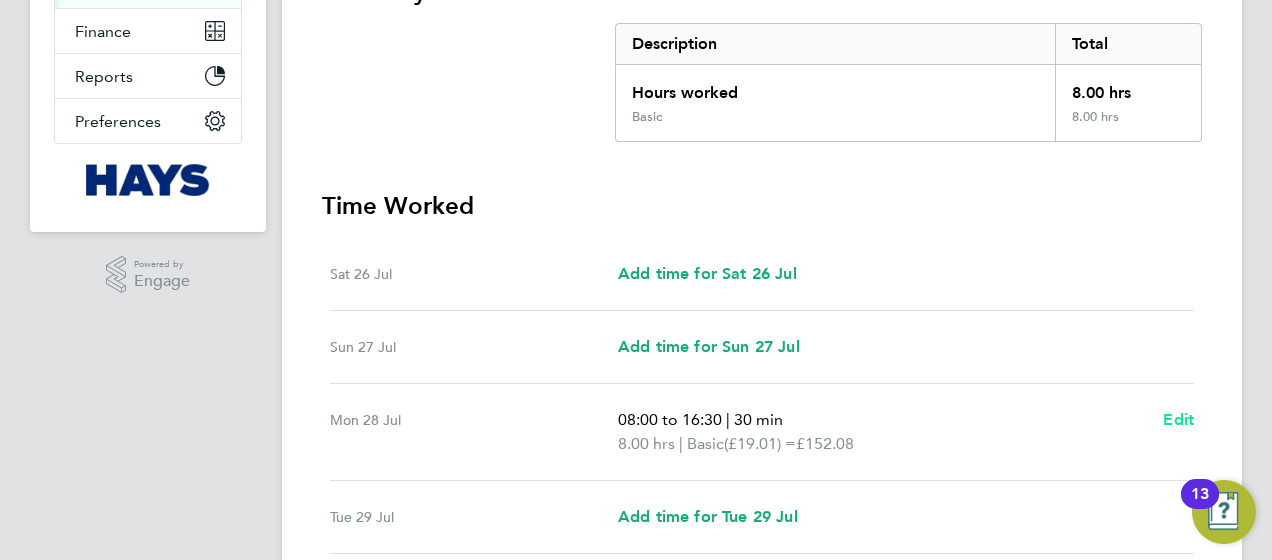 click on "Edit" at bounding box center [1178, 419] 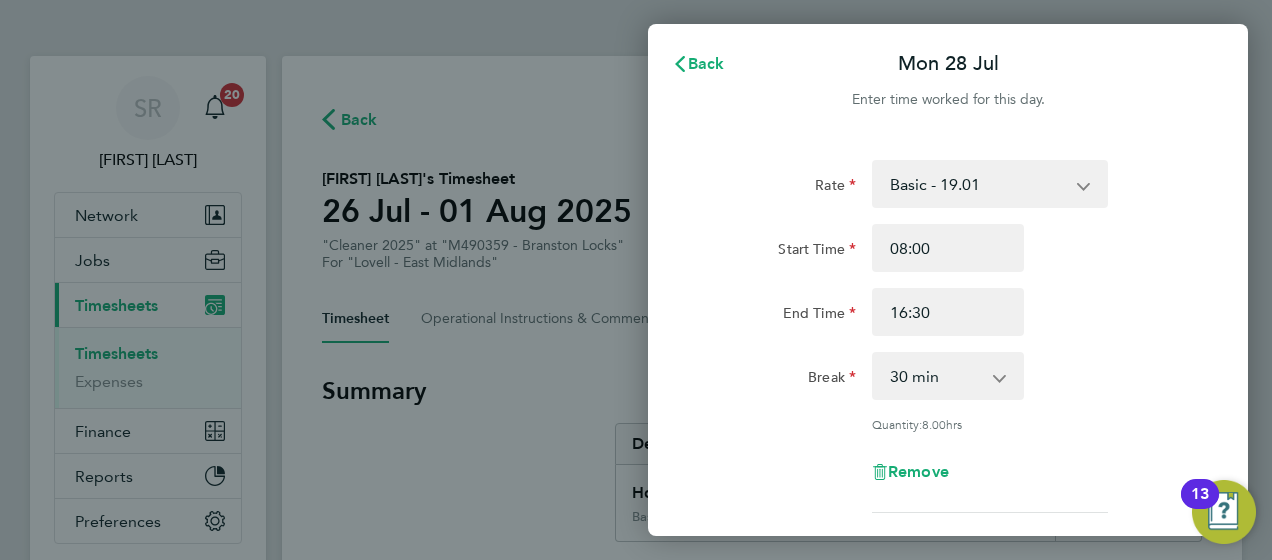 click on "Rate  Basic - 19.01   Weekday OT 39H+ - 27.38   Sat first 4h - 27.38   Sat 4h+ - 35.75   Sunday + BH - 35.75
Start Time 08:00 End Time 16:30 Break  0 min   15 min   30 min   45 min   60 min   75 min   90 min
Quantity:  8.00  hrs
Remove" 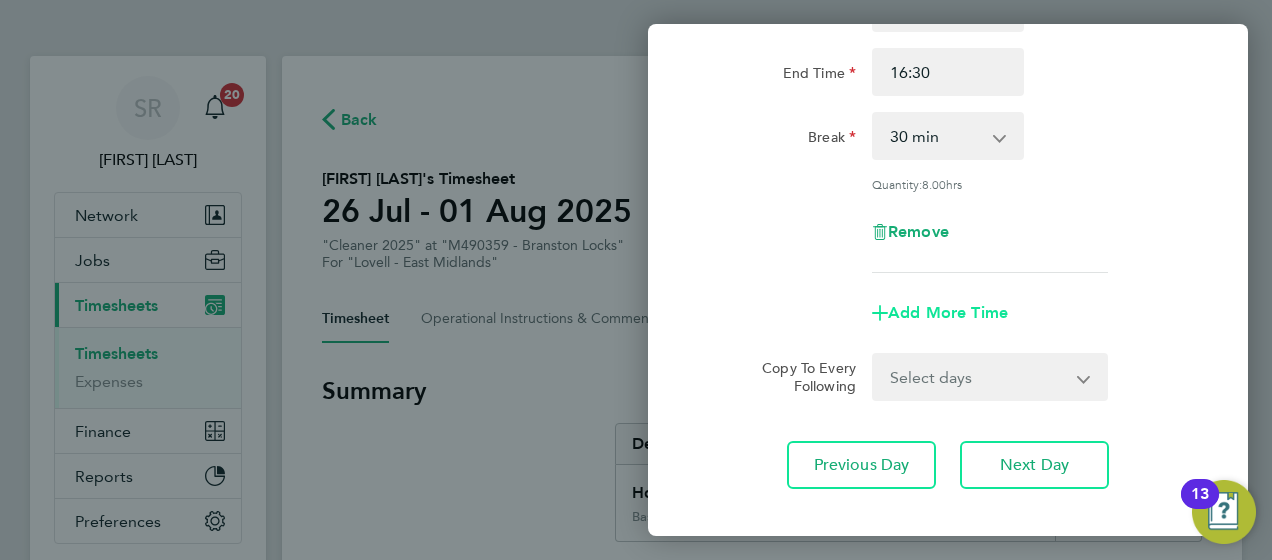 click on "Add More Time" 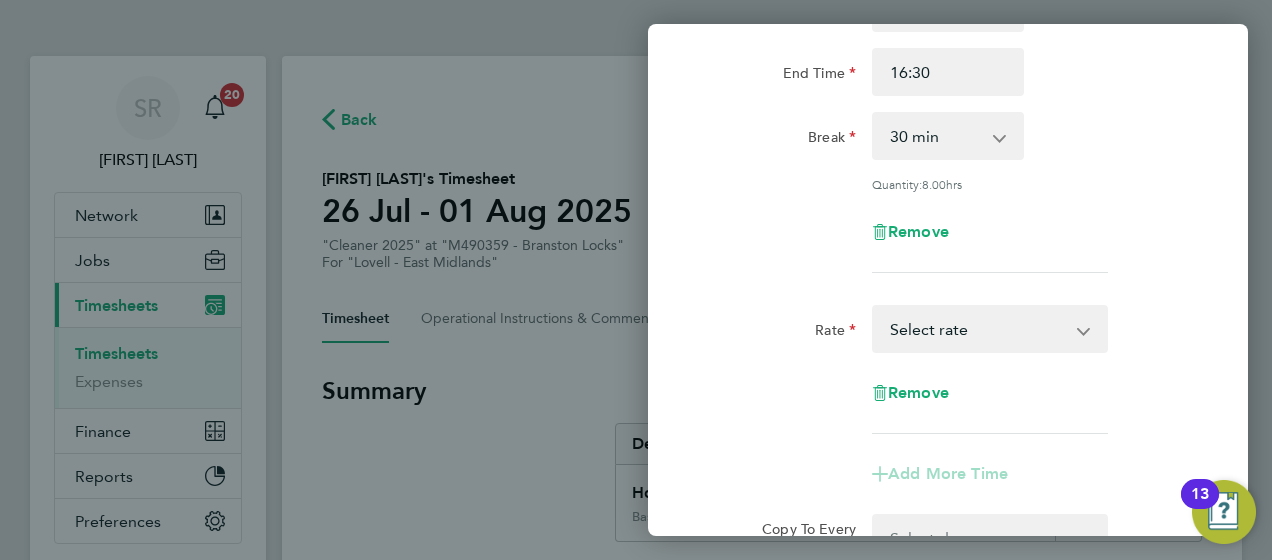 click on "Add More Time" 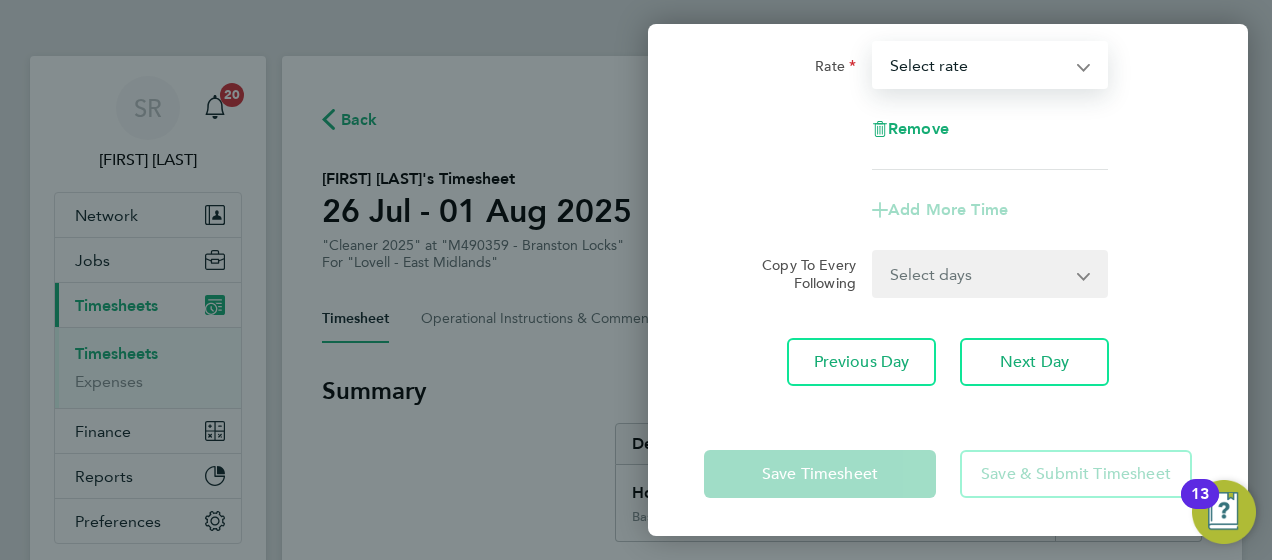 click on "Basic - 19.01   Weekday OT 39H+ - 27.38   Sat first 4h - 27.38   Sat 4h+ - 35.75   Sunday + BH - 35.75   Select rate" at bounding box center [978, 65] 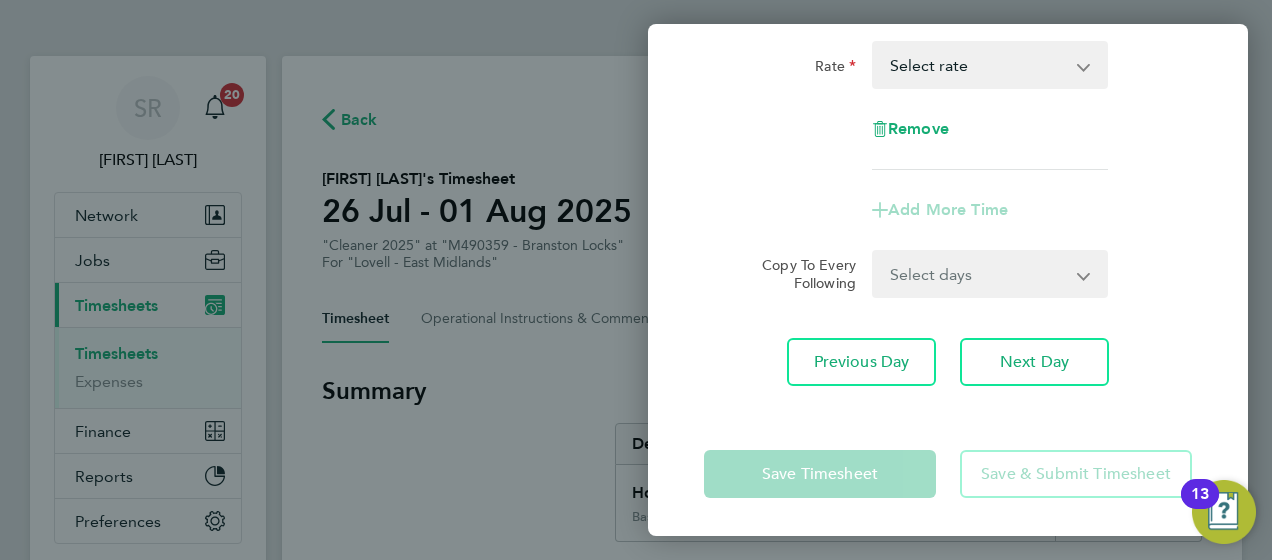 click on "Remove" 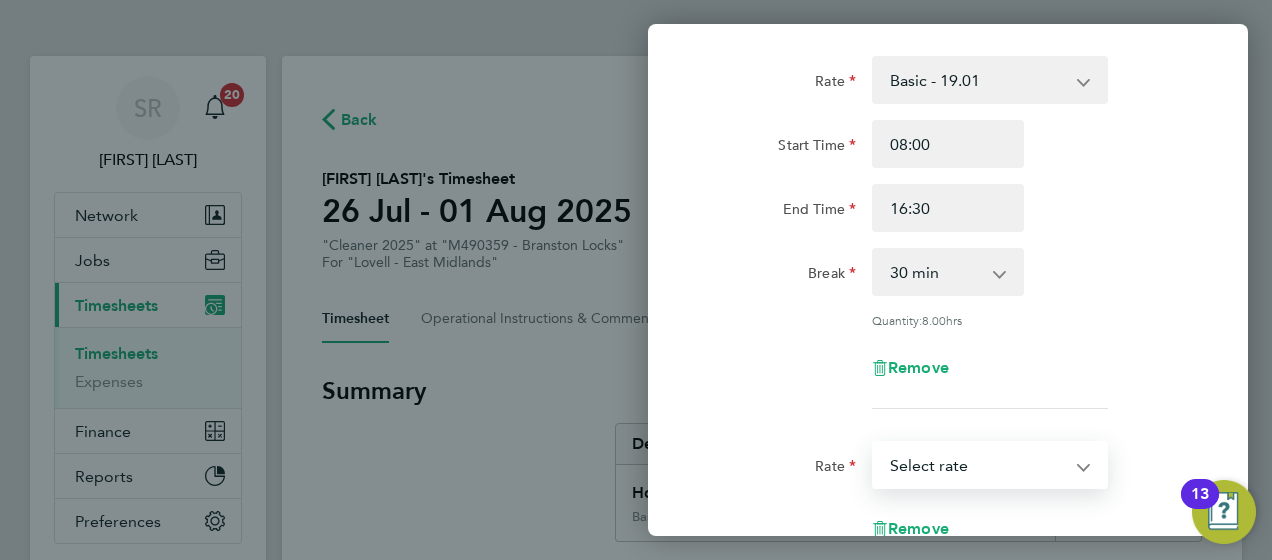click on "Basic - 19.01   Weekday OT 39H+ - 27.38   Sat first 4h - 27.38   Sat 4h+ - 35.75   Sunday + BH - 35.75   Select rate" at bounding box center [978, 465] 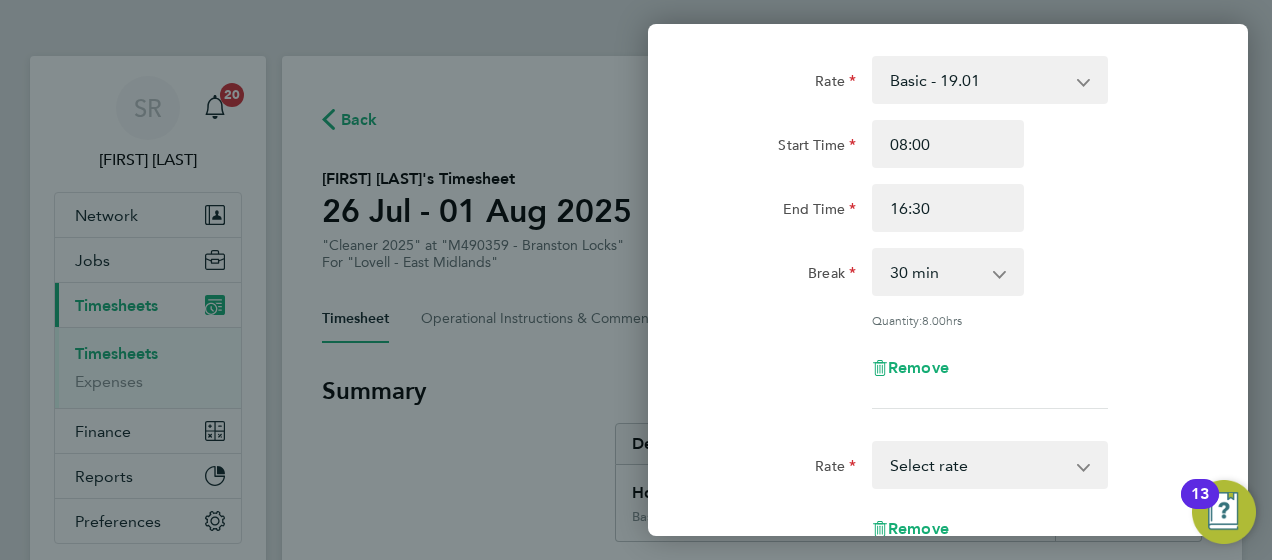 click on "Break  0 min   15 min   30 min   45 min   60 min   75 min   90 min" 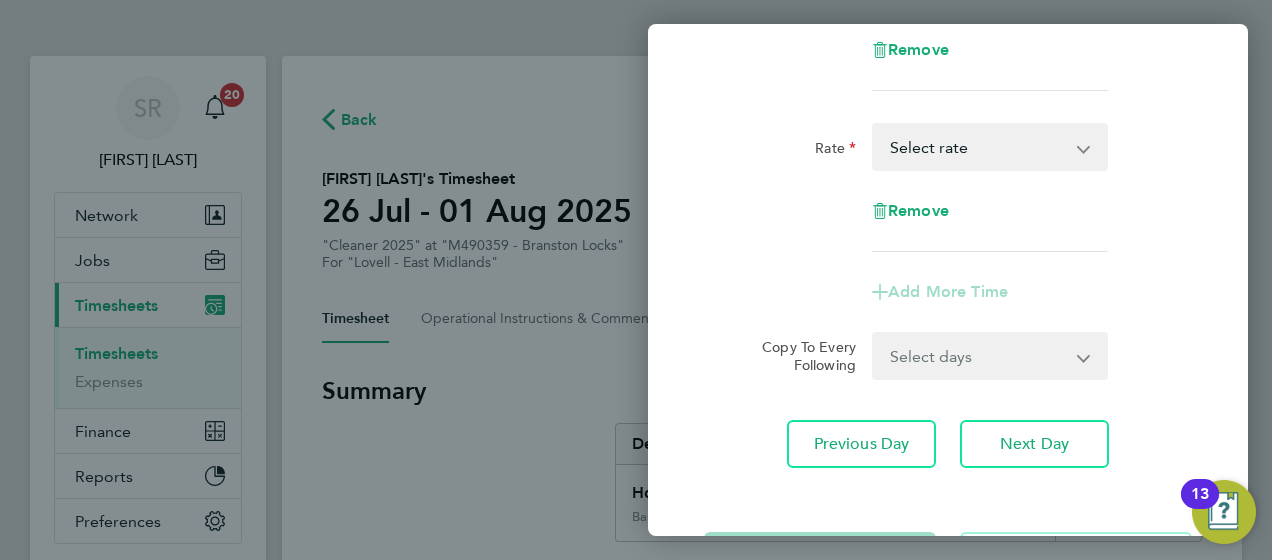 scroll, scrollTop: 424, scrollLeft: 0, axis: vertical 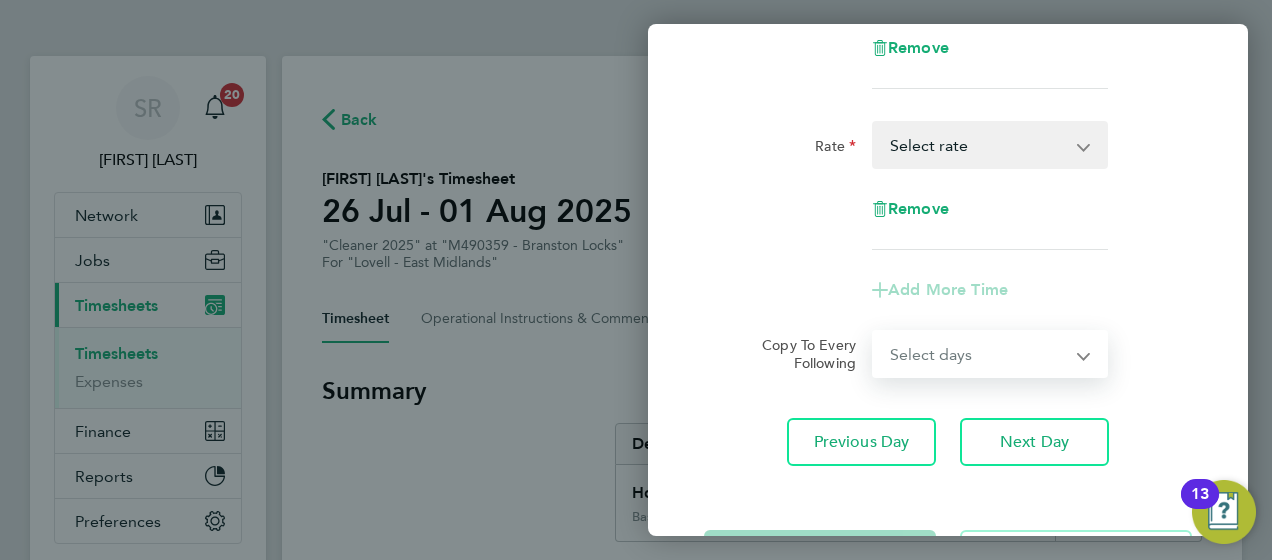 click on "Select days   Day   Tuesday   Wednesday   Thursday   Friday" at bounding box center (979, 354) 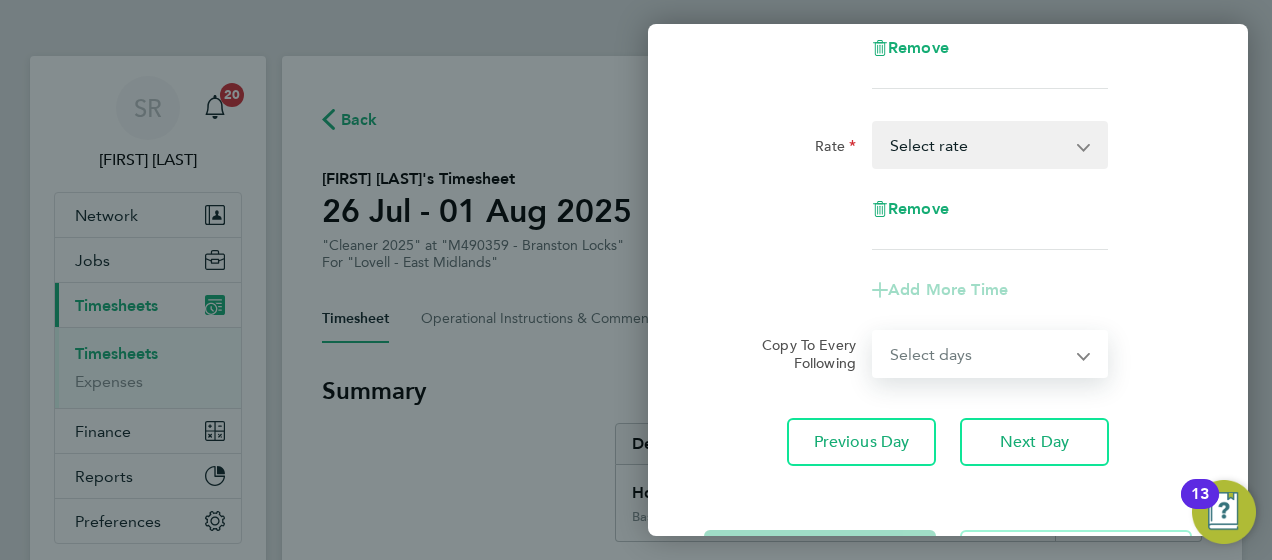 select on "DAY" 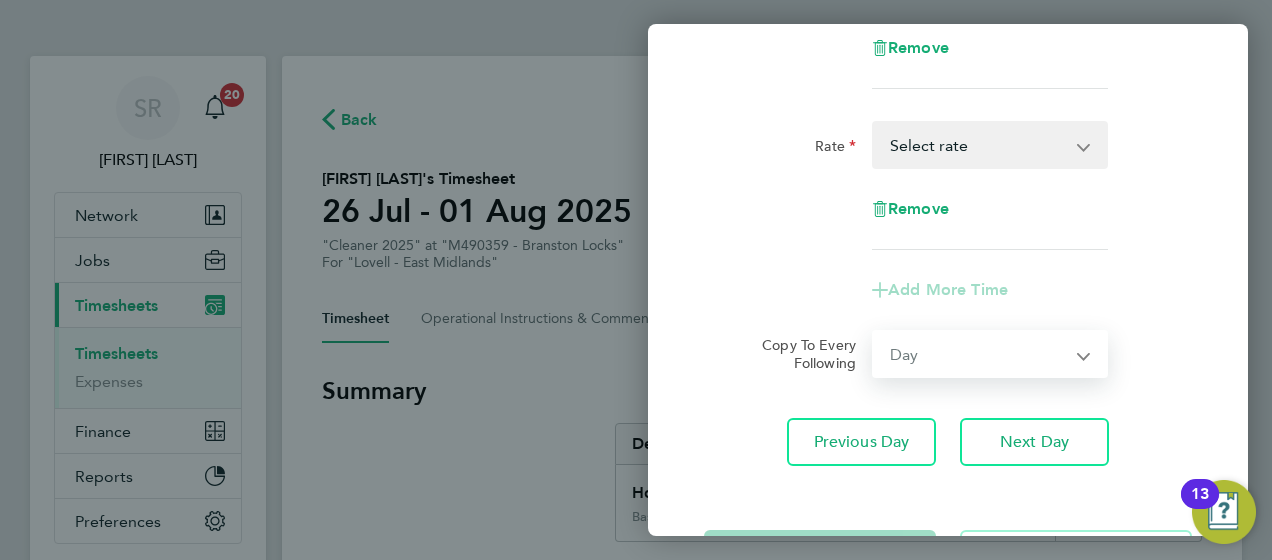 click on "Select days   Day   Tuesday   Wednesday   Thursday   Friday" at bounding box center (979, 354) 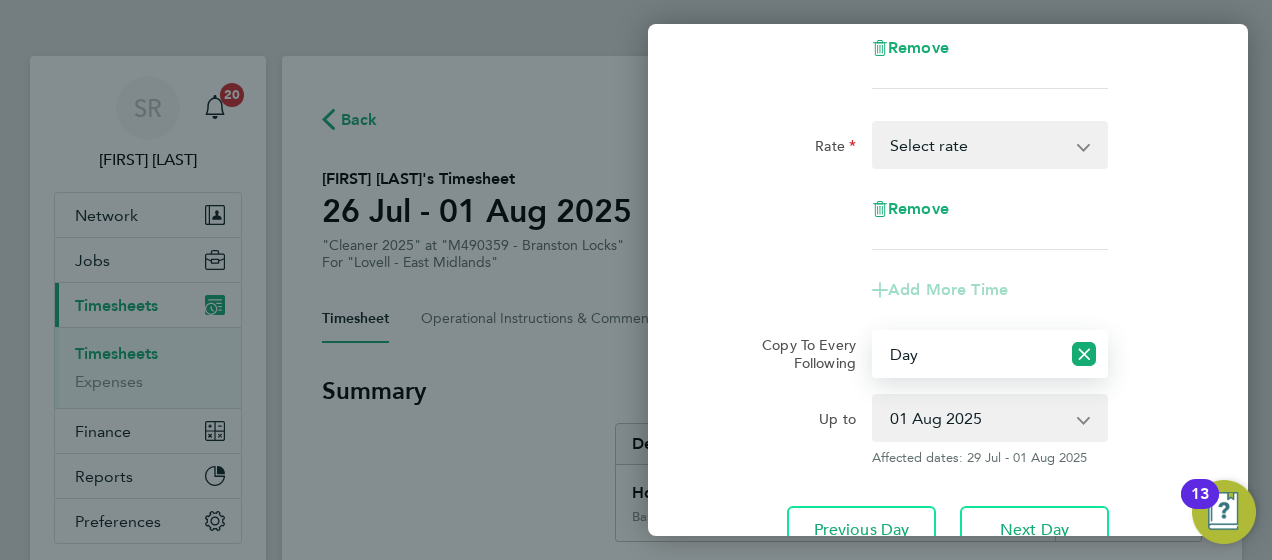 click on "Copy To Every Following  Select days   Day   Tuesday   Wednesday   Thursday   Friday" 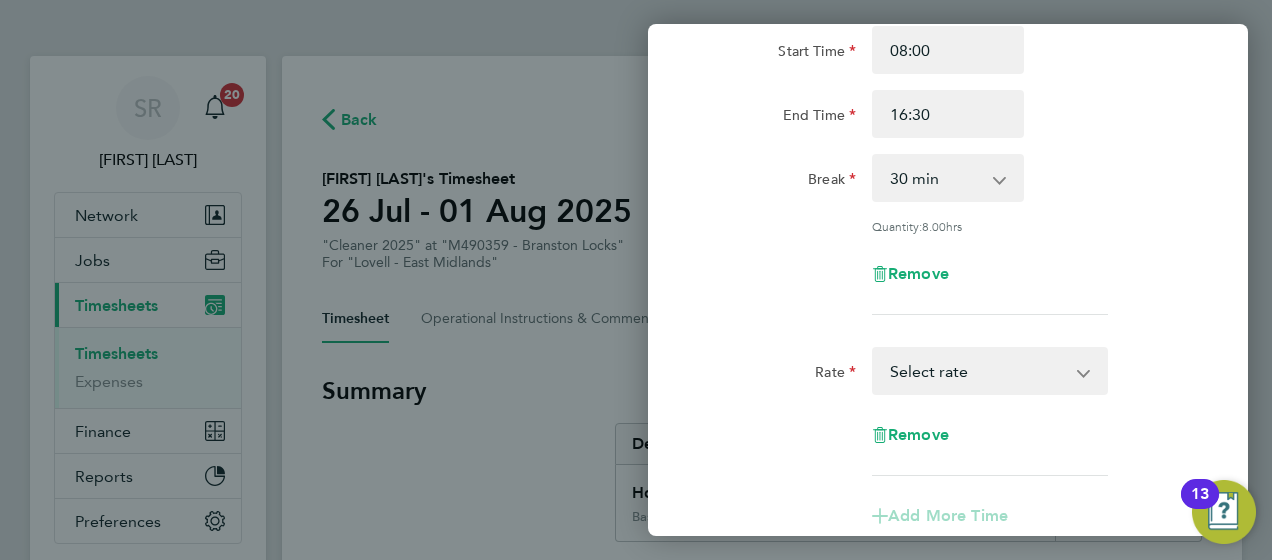 scroll, scrollTop: 203, scrollLeft: 0, axis: vertical 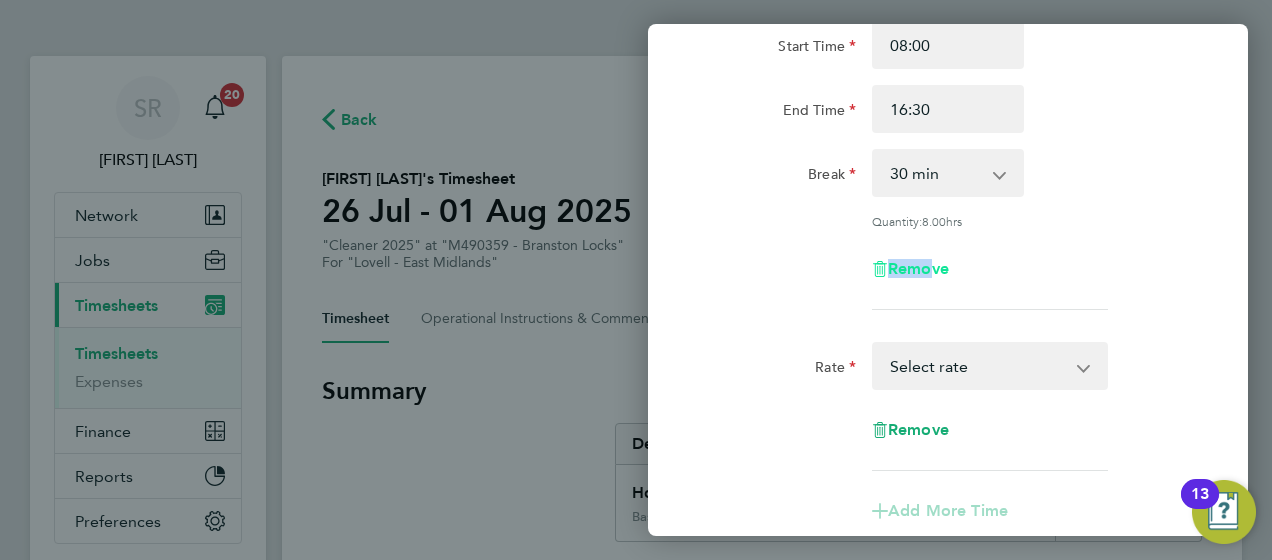 drag, startPoint x: 780, startPoint y: 401, endPoint x: 927, endPoint y: 262, distance: 202.31165 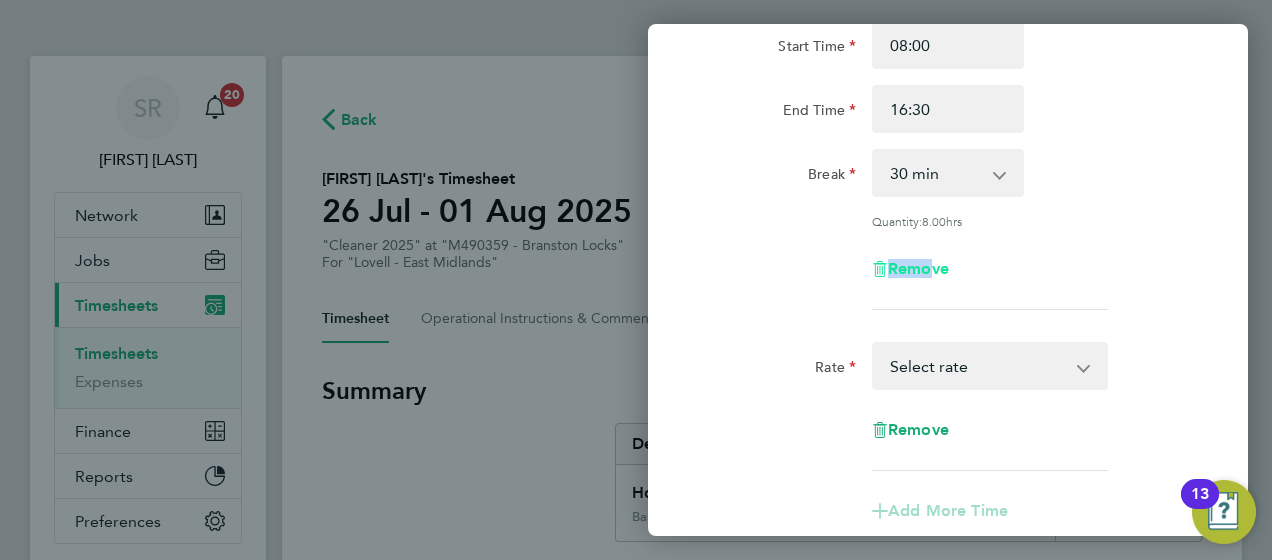 click on "Remove" 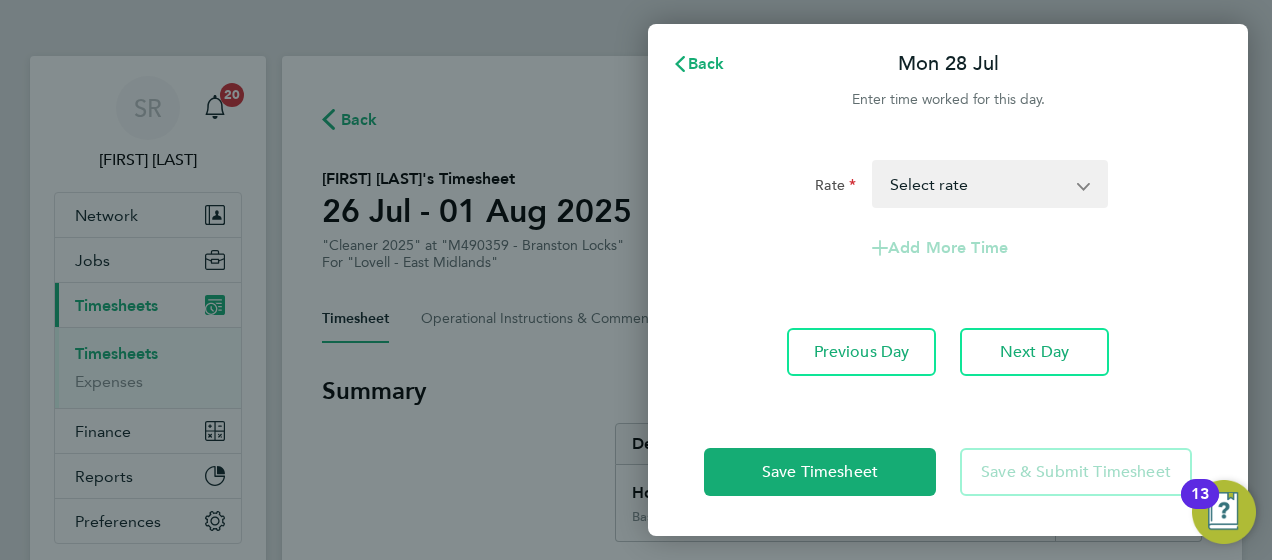 scroll, scrollTop: 0, scrollLeft: 0, axis: both 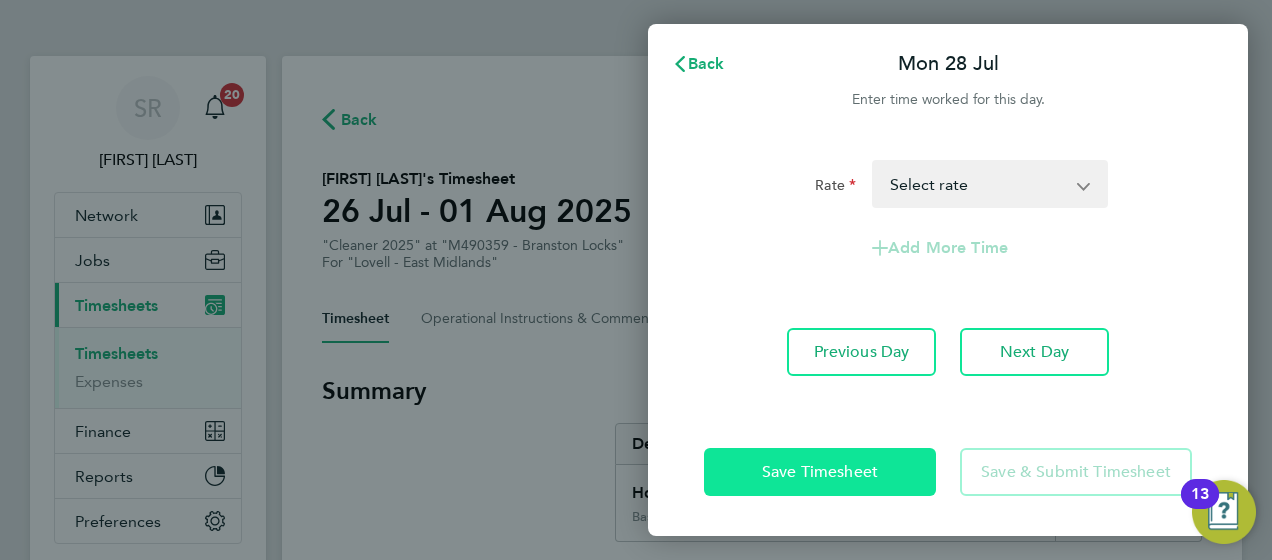 click on "Save Timesheet" 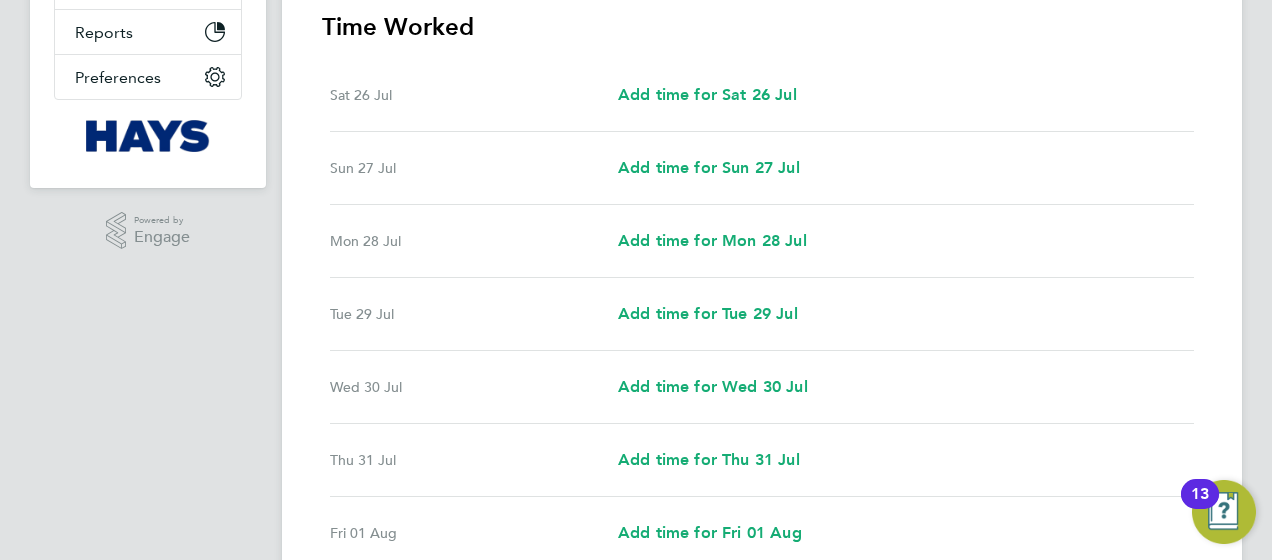 scroll, scrollTop: 480, scrollLeft: 0, axis: vertical 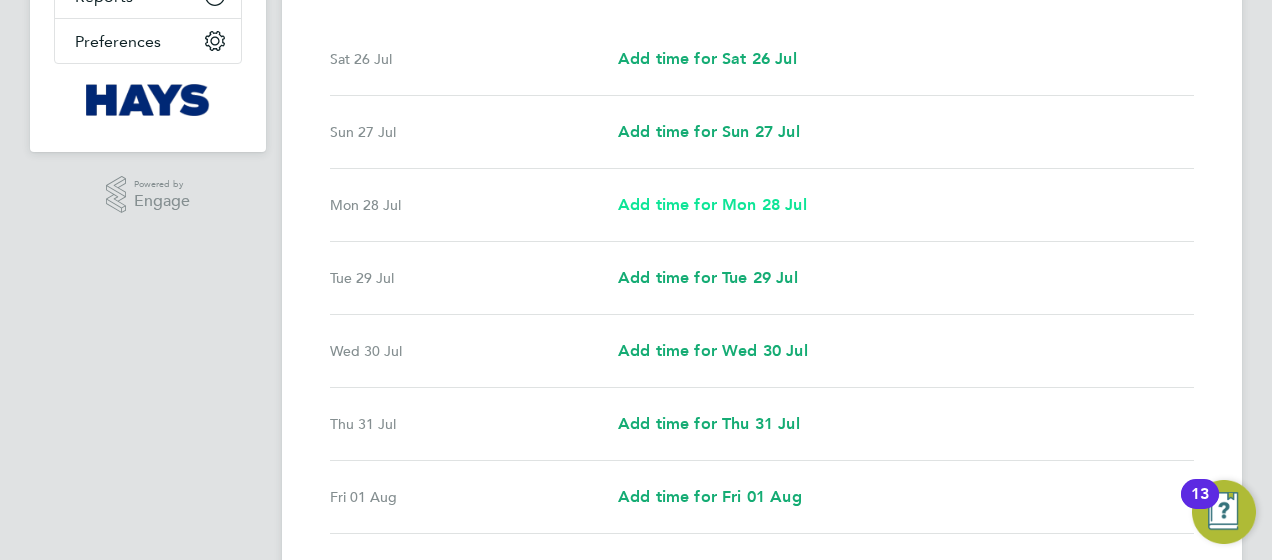 click on "Add time for Mon 28 Jul" at bounding box center (712, 204) 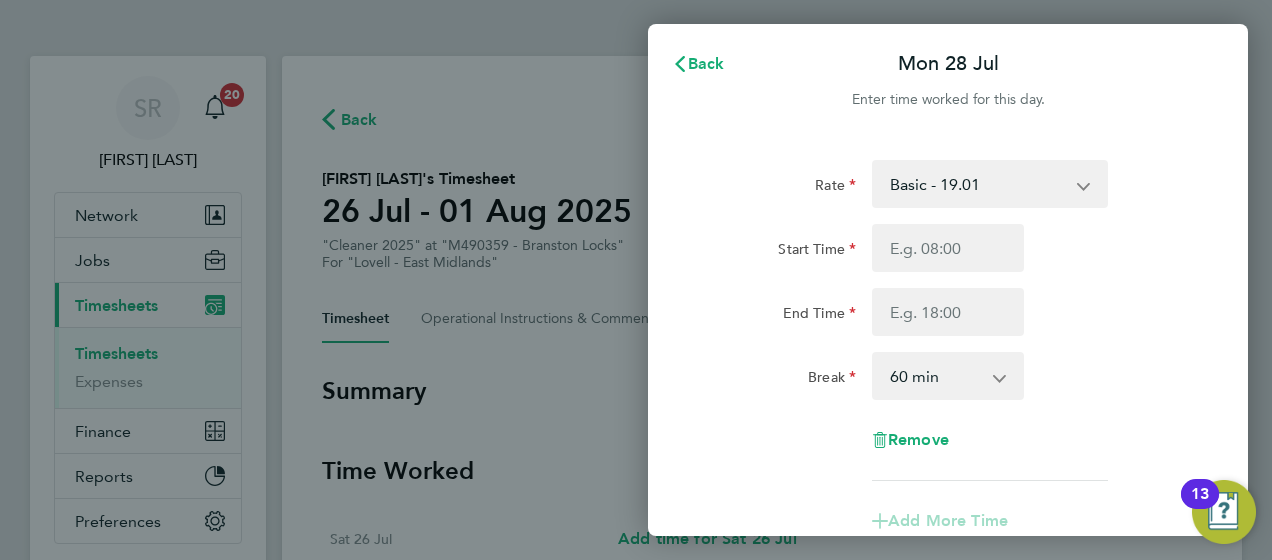scroll, scrollTop: 0, scrollLeft: 0, axis: both 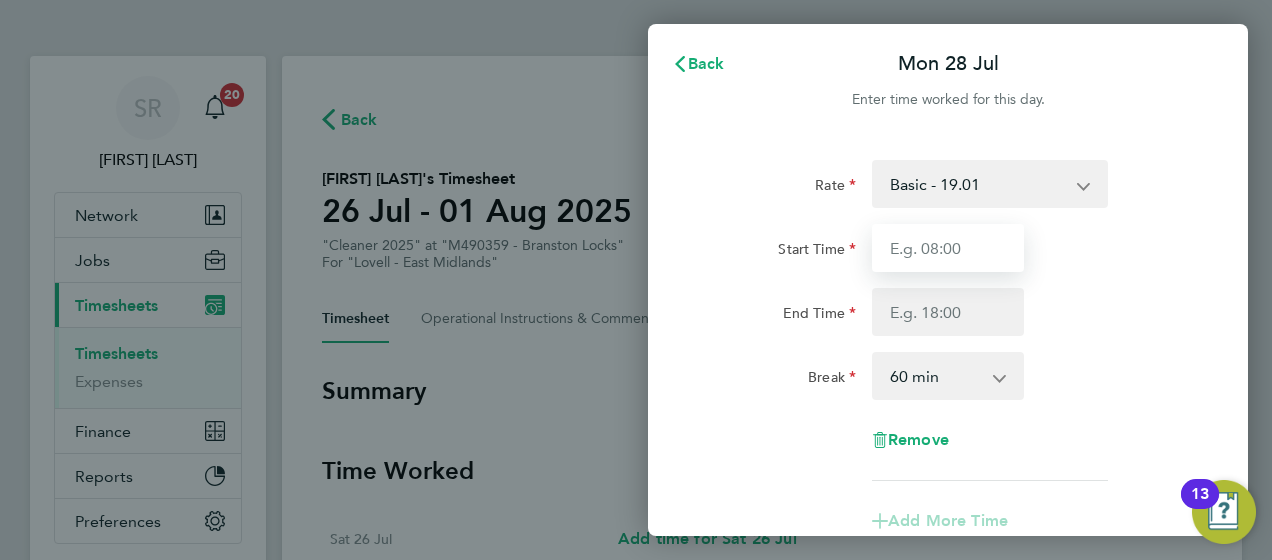 click on "Start Time" at bounding box center [948, 248] 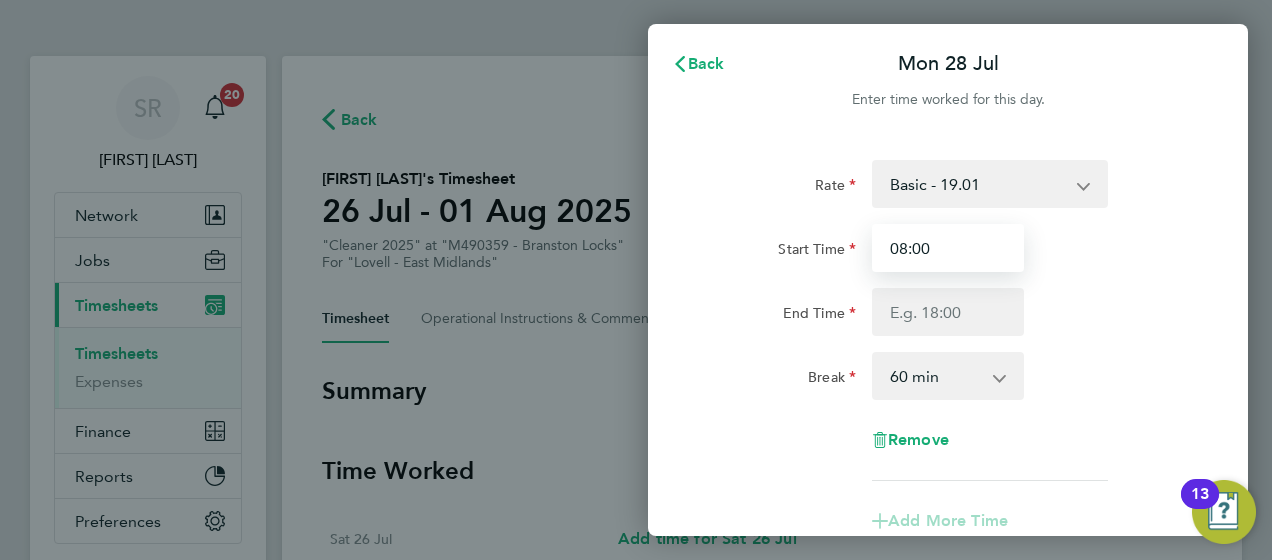 type on "08:00" 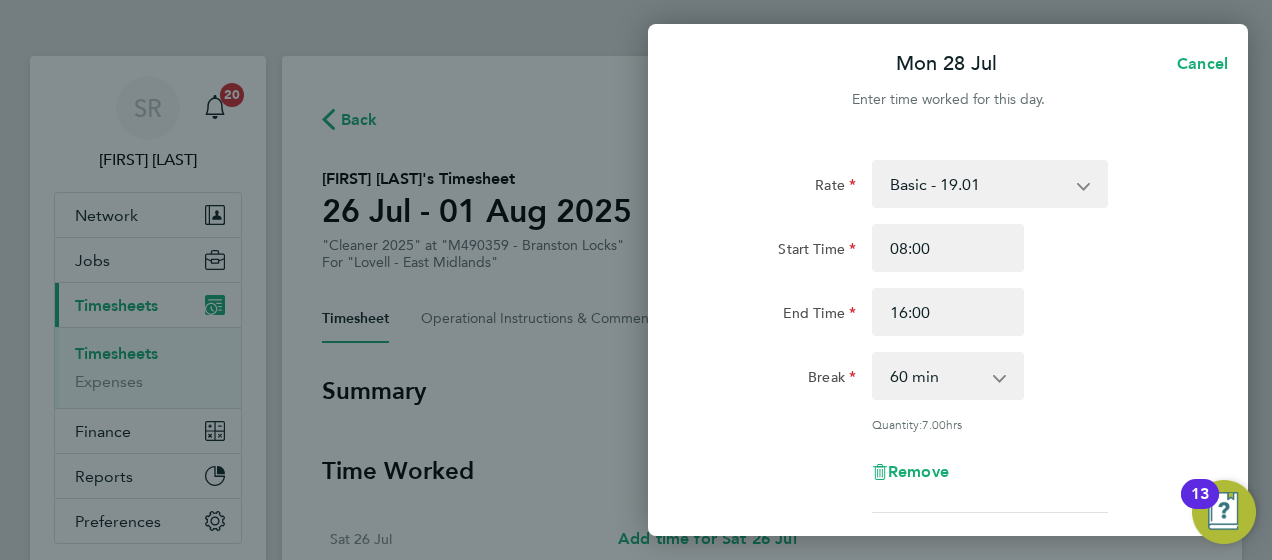 click on "End Time 16:00" 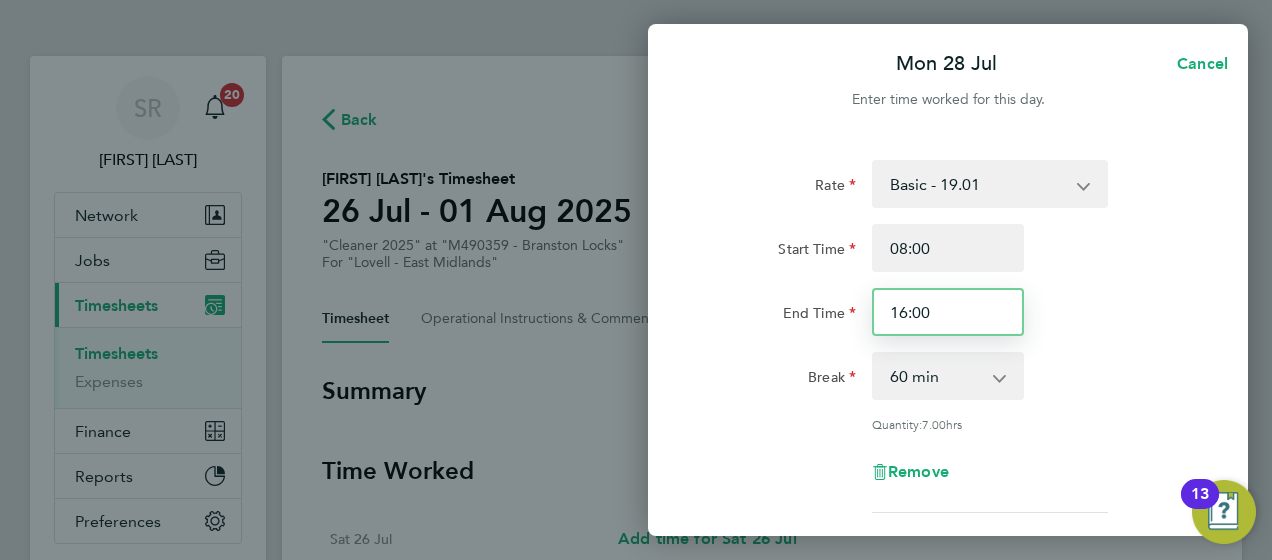 click on "16:00" at bounding box center (948, 312) 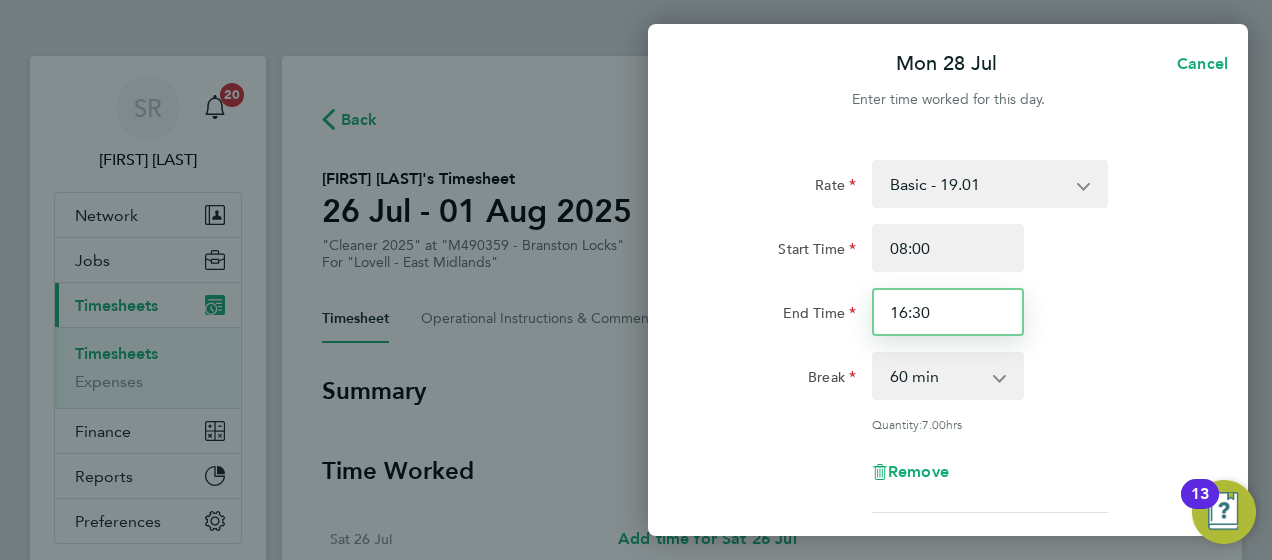 type on "16:30" 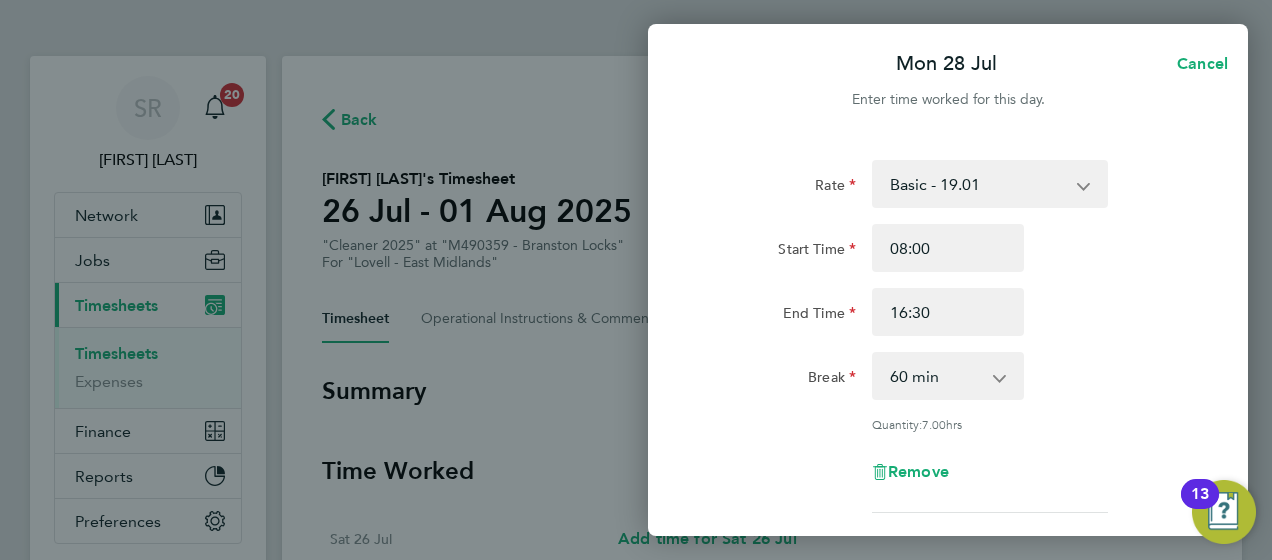 click on "End Time 16:30" 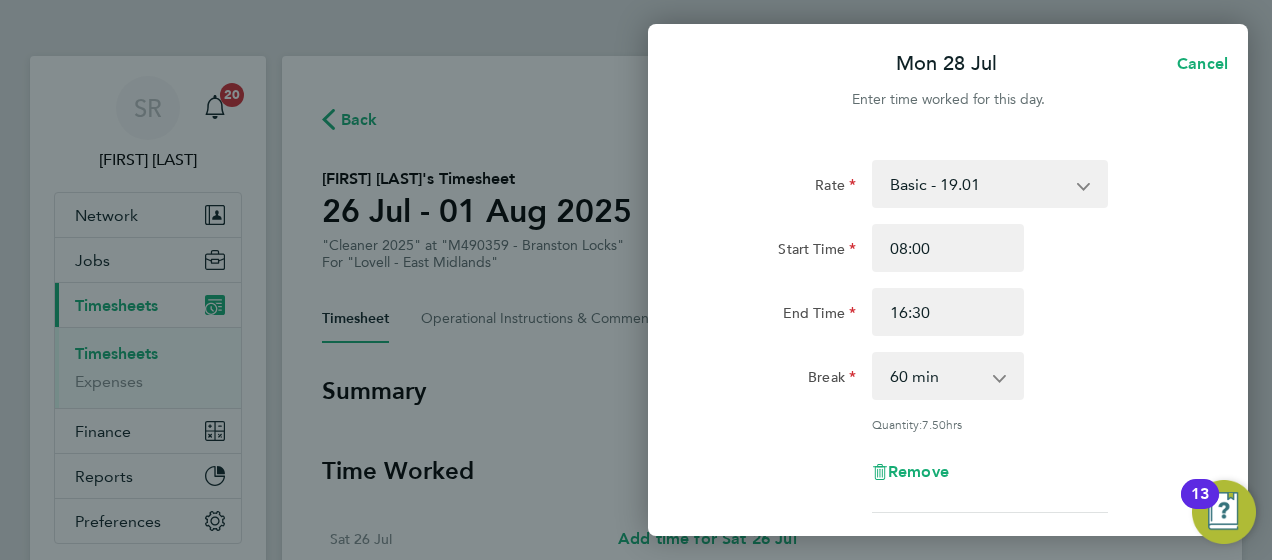 click on "0 min   15 min   30 min   45 min   60 min   75 min   90 min" at bounding box center (936, 376) 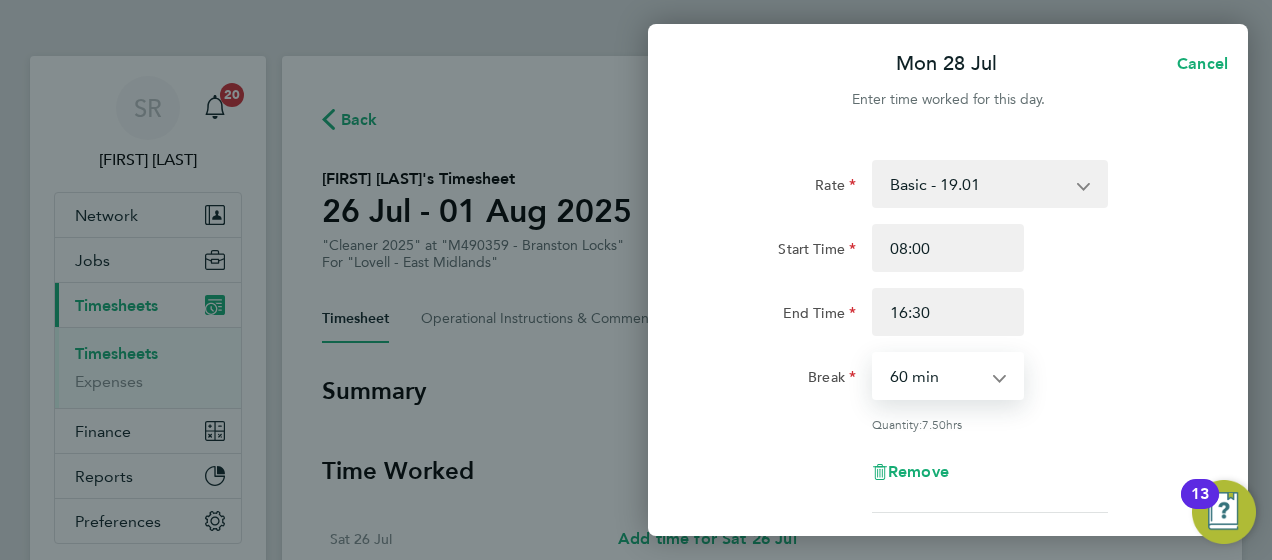 select on "30" 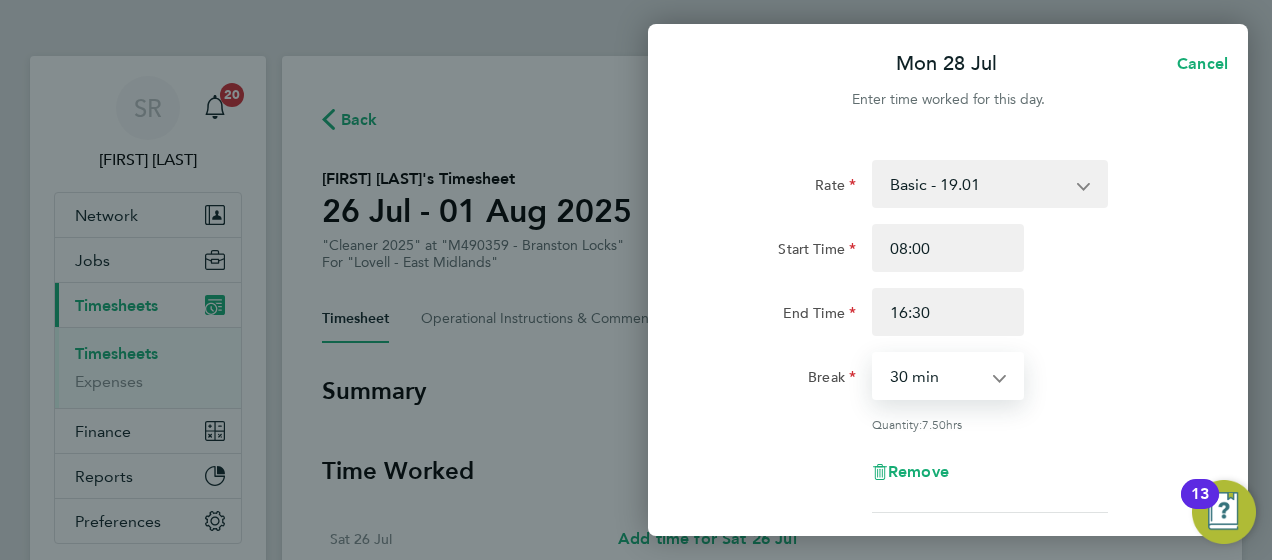 click on "0 min   15 min   30 min   45 min   60 min   75 min   90 min" at bounding box center (936, 376) 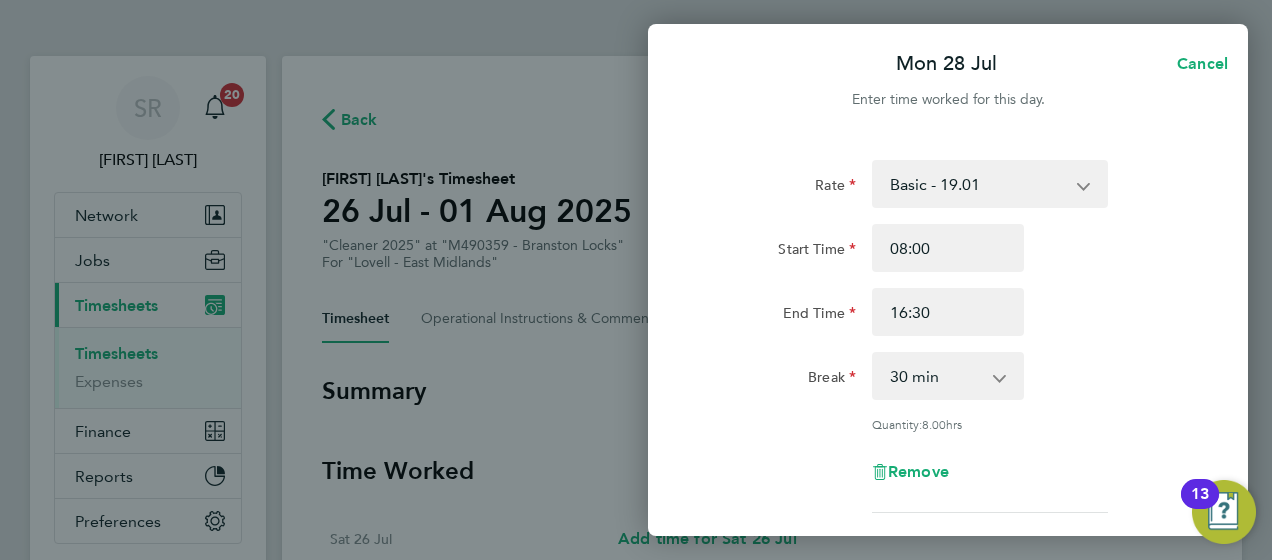 click on "Break  0 min   15 min   30 min   45 min   60 min   75 min   90 min" 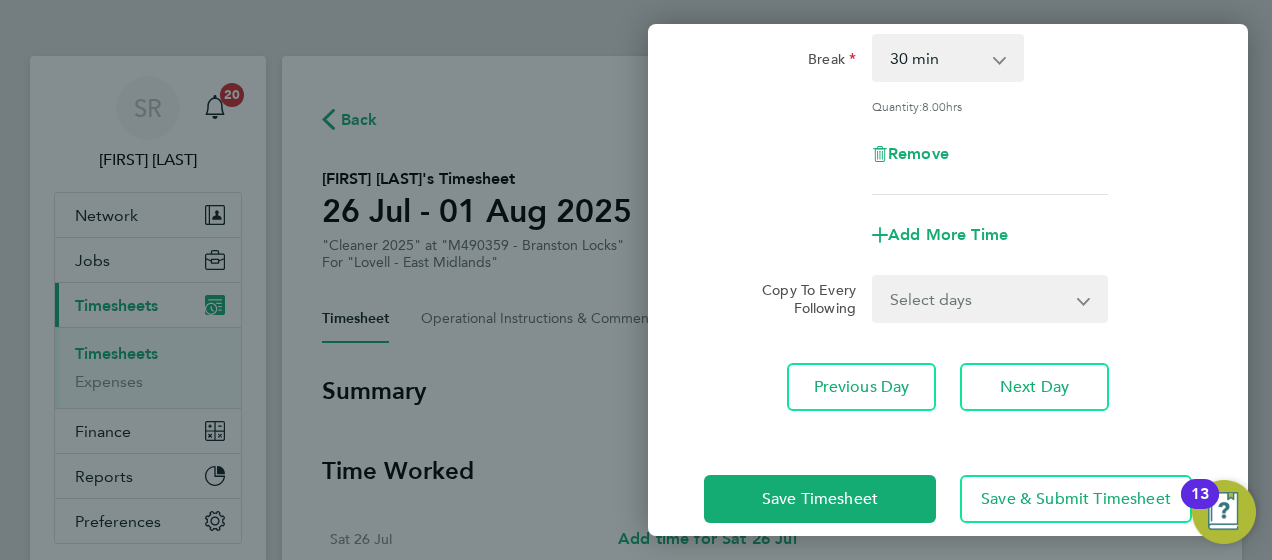 scroll, scrollTop: 320, scrollLeft: 0, axis: vertical 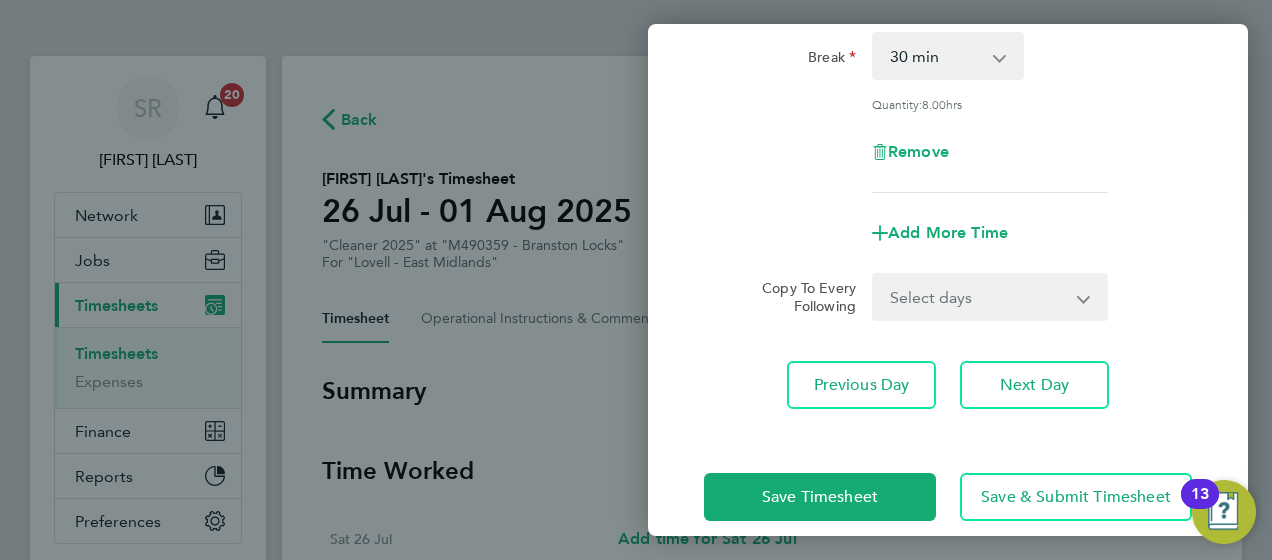 click on "Select days   Day   Tuesday   Wednesday   Thursday   Friday" at bounding box center [979, 297] 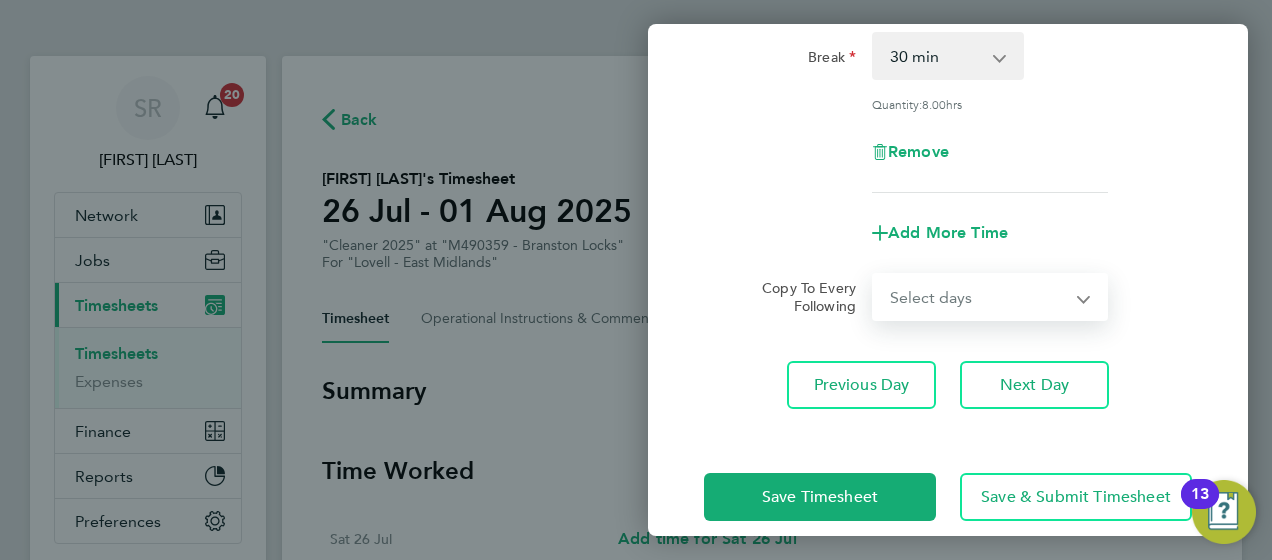 select on "DAY" 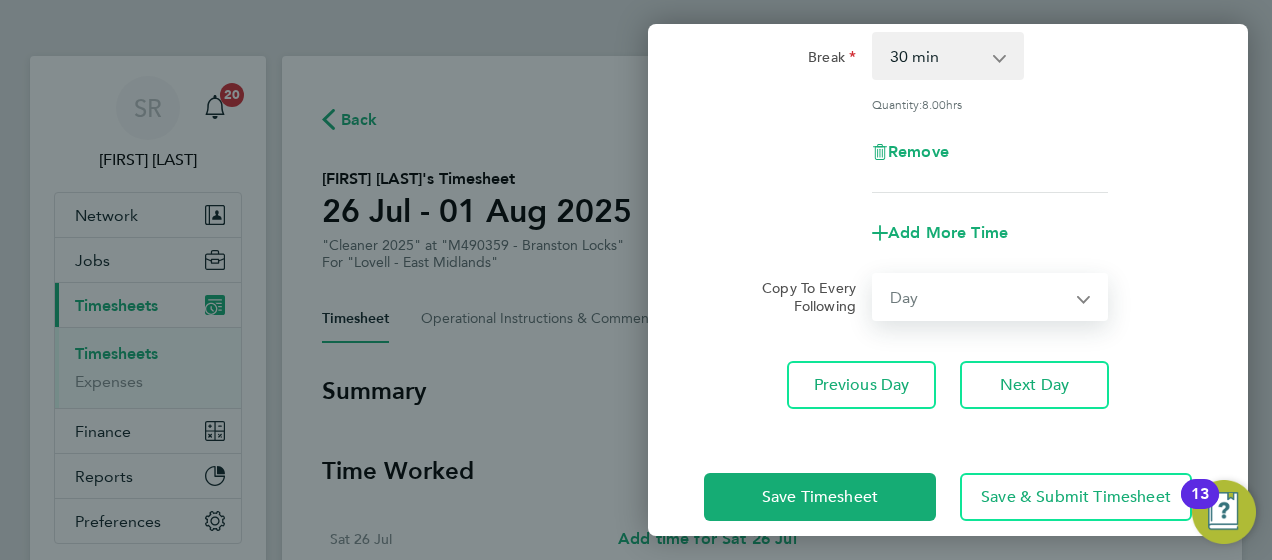 click on "Select days   Day   Tuesday   Wednesday   Thursday   Friday" at bounding box center (979, 297) 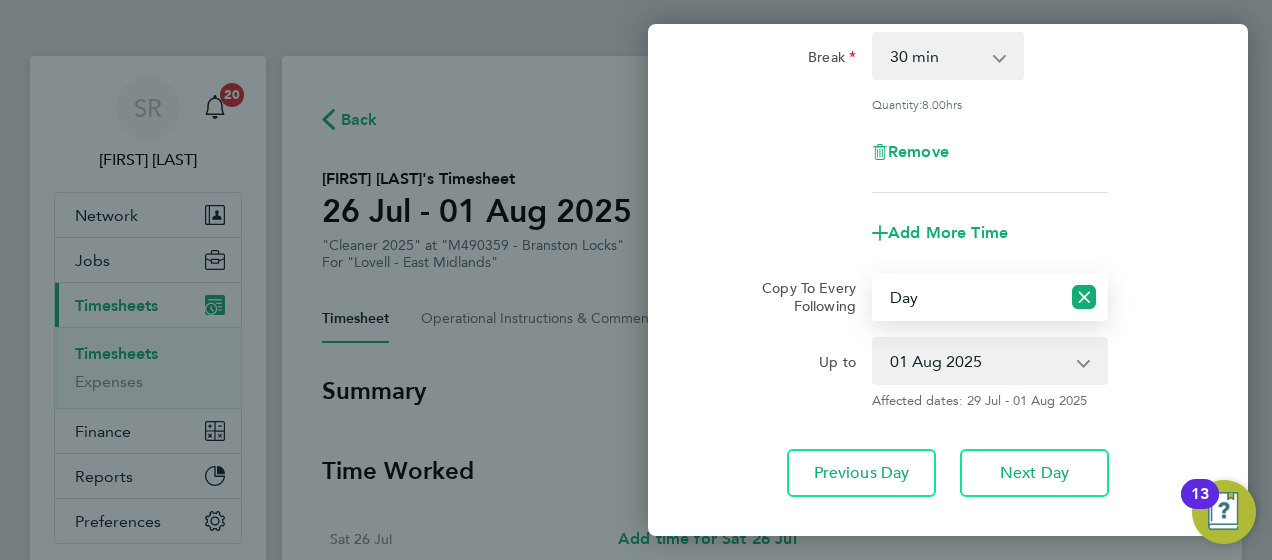 click on "Up to" 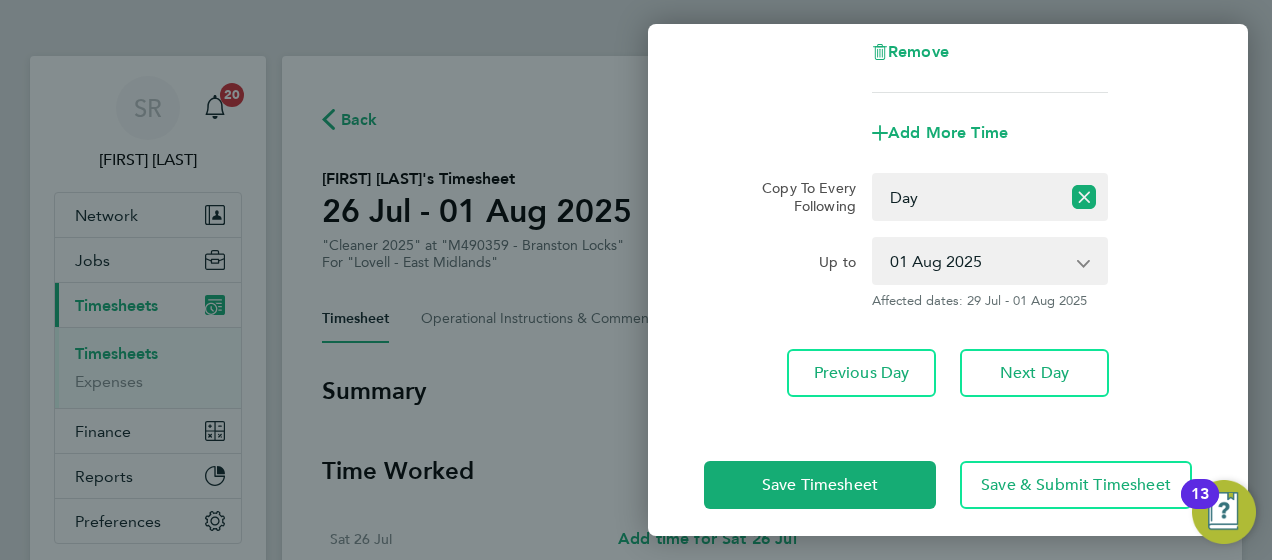 scroll, scrollTop: 431, scrollLeft: 0, axis: vertical 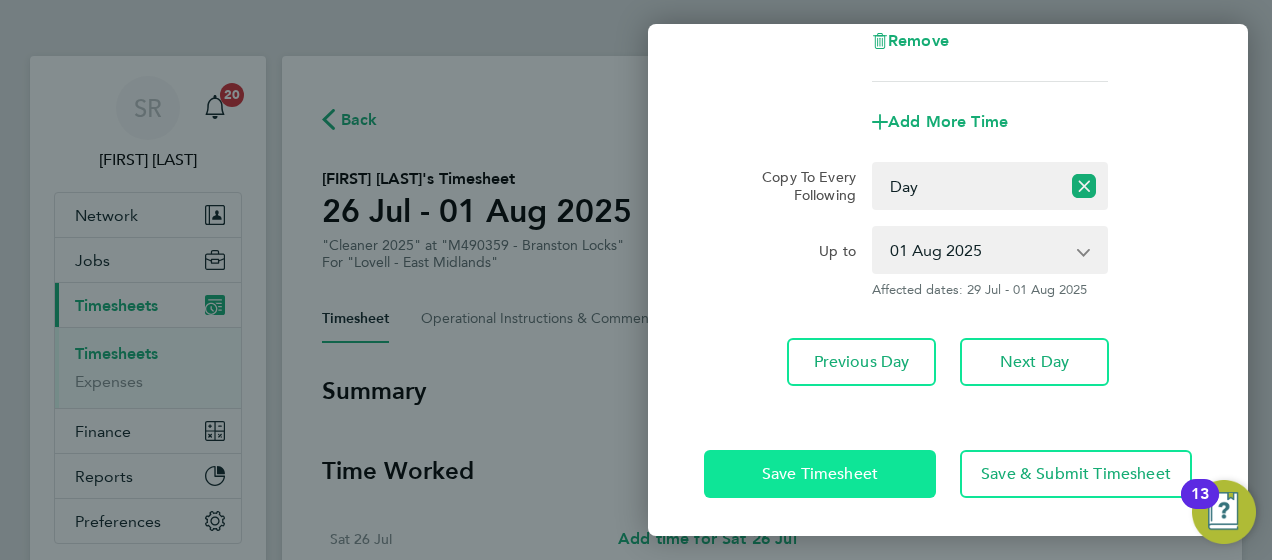 click on "Save Timesheet" 